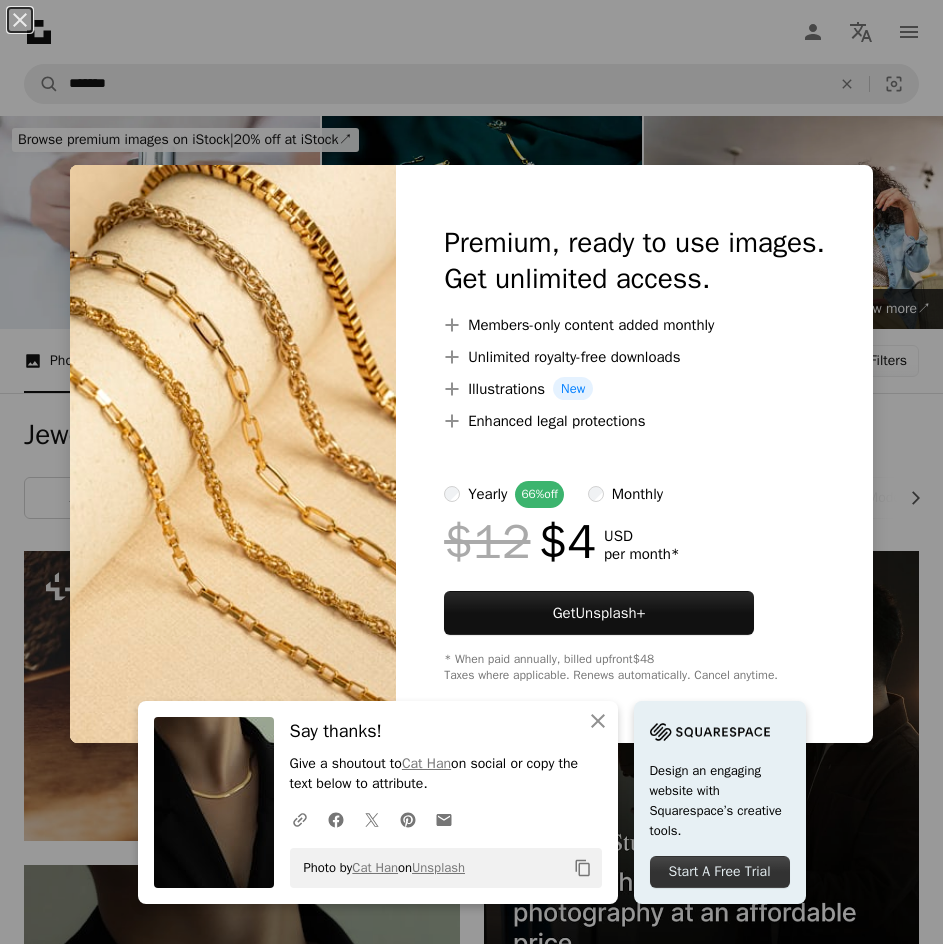 scroll, scrollTop: 1300, scrollLeft: 0, axis: vertical 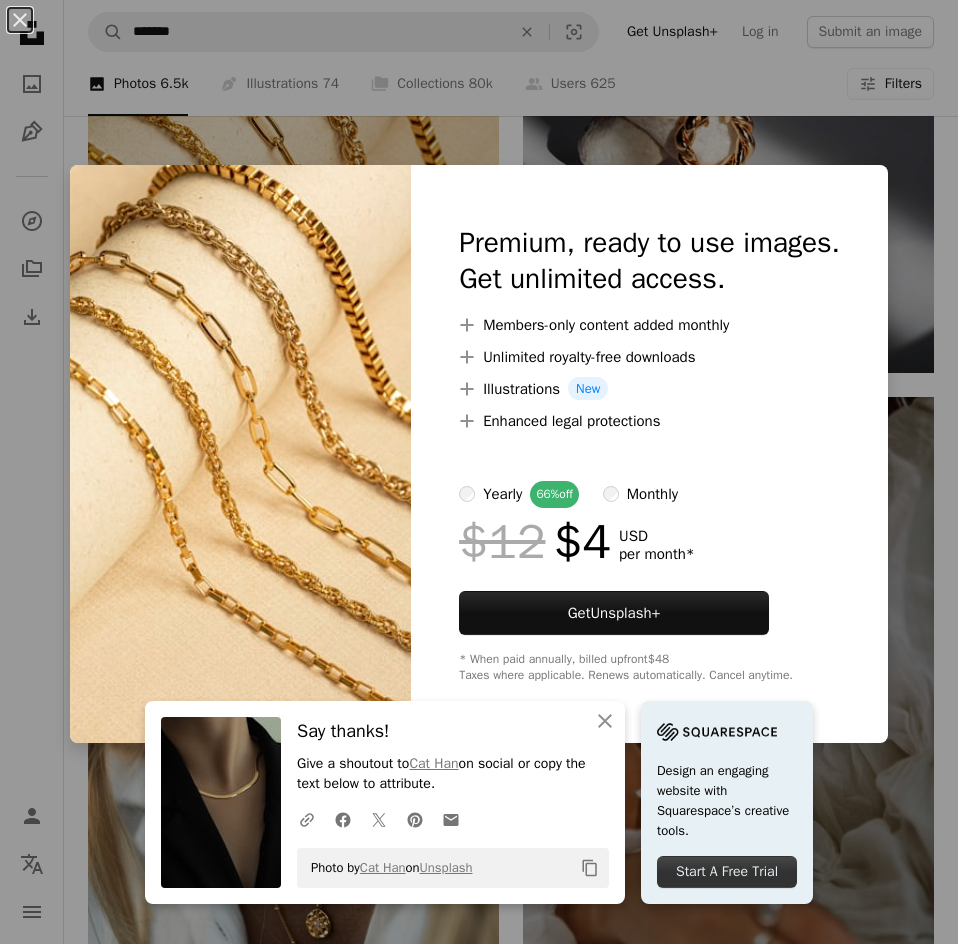 click on "An X shape An X shape Close Say thanks! Give a shoutout to  [FIRST] [LAST]  on social or copy the text below to attribute. A URL sharing icon (chains) Facebook icon X (formerly Twitter) icon Pinterest icon An envelope Photo by  [FIRST] [LAST]  on  Unsplash
Copy content Design an engaging website with Squarespace’s creative tools. Start A Free Trial Premium, ready to use images. Get unlimited access. A plus sign Members-only content added monthly A plus sign Unlimited royalty-free downloads A plus sign Illustrations  New A plus sign Enhanced legal protections yearly 66%  off monthly $12   $4 USD per month * Get  Unsplash+ * When paid annually, billed upfront  $48 Taxes where applicable. Renews automatically. Cancel anytime." at bounding box center [479, 472] 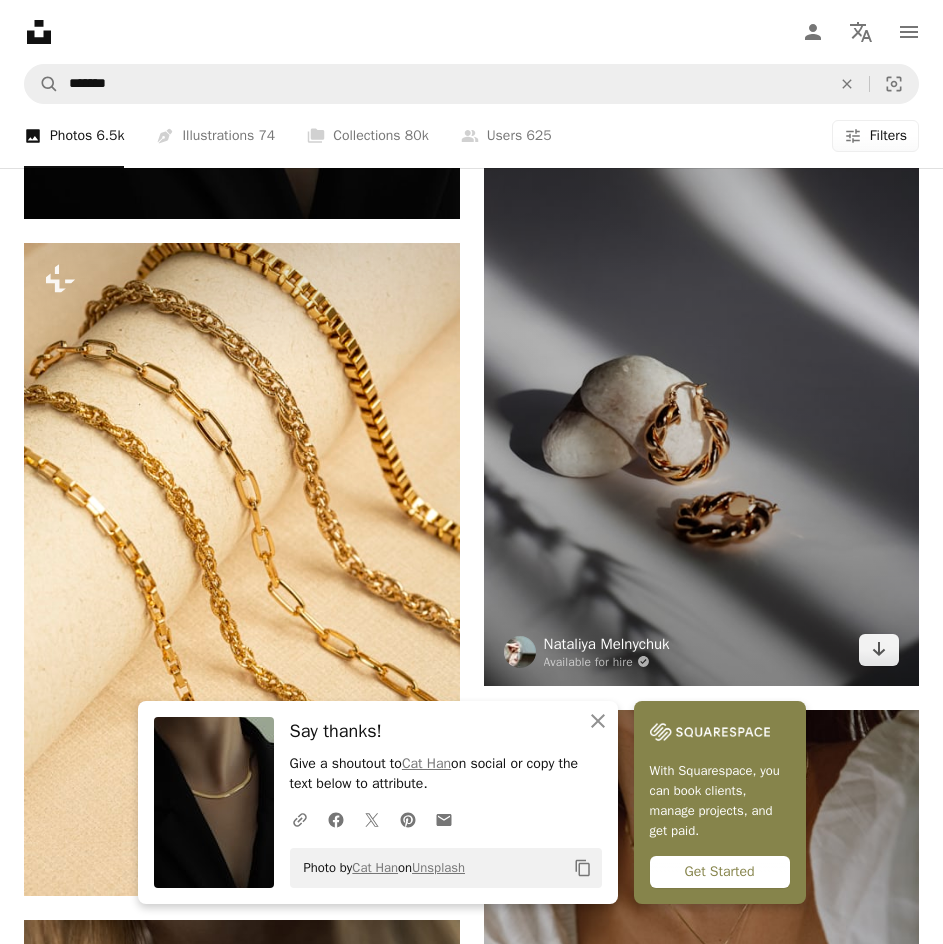 scroll, scrollTop: 1100, scrollLeft: 0, axis: vertical 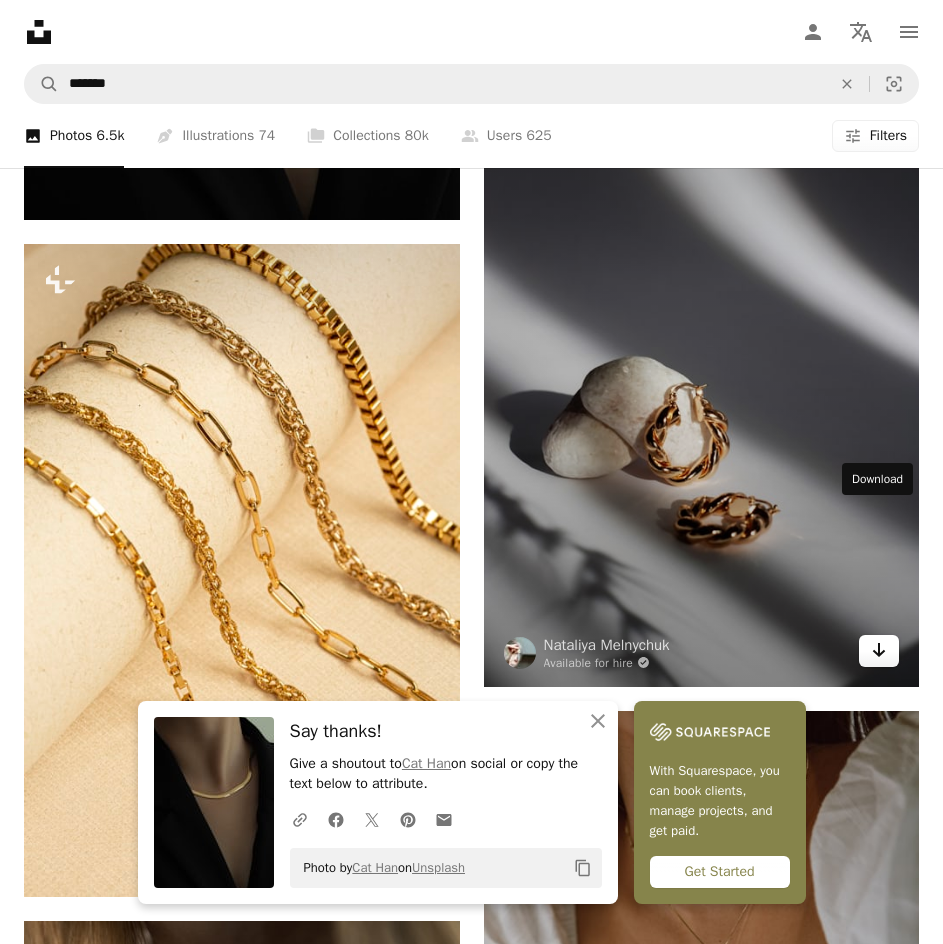 click on "Arrow pointing down" 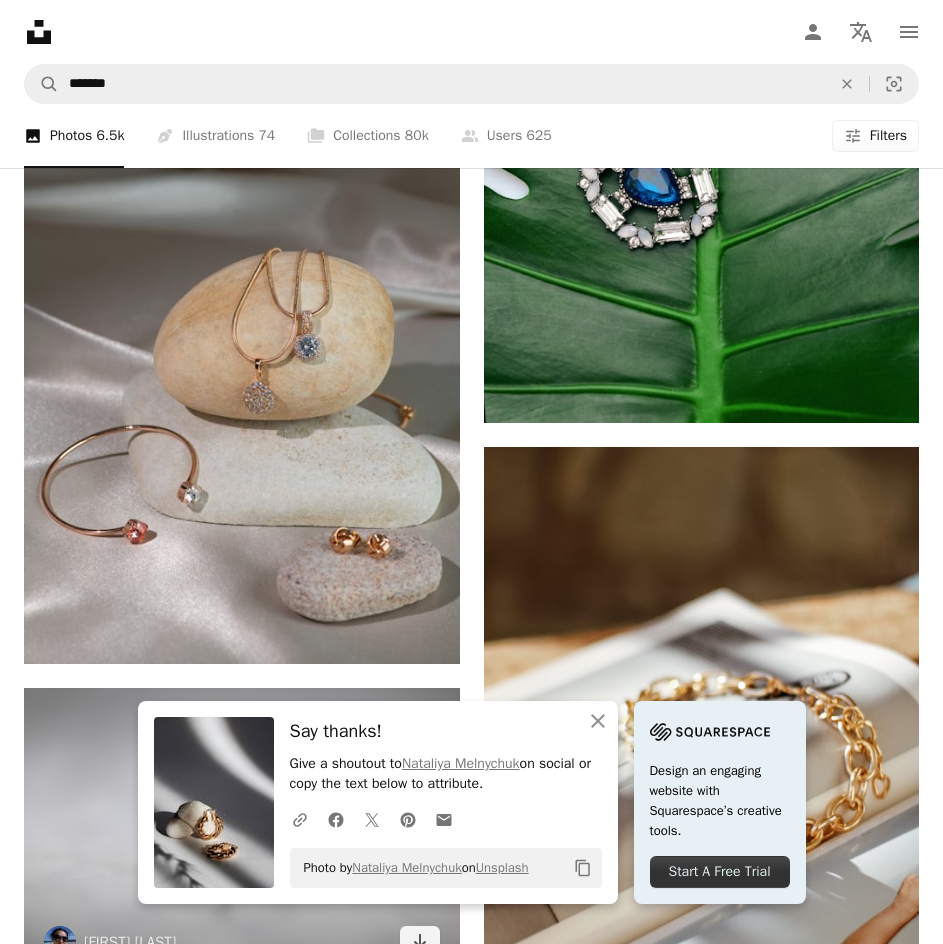 scroll, scrollTop: 2700, scrollLeft: 0, axis: vertical 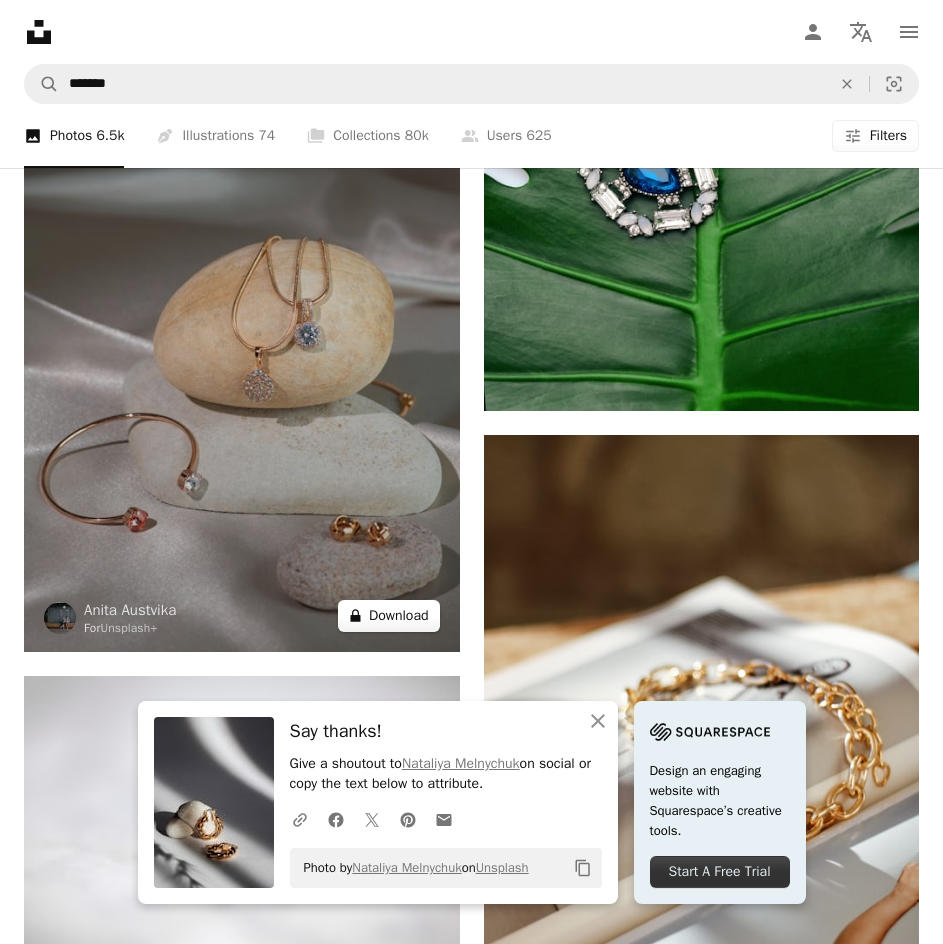 click on "A lock   Download" at bounding box center [389, 616] 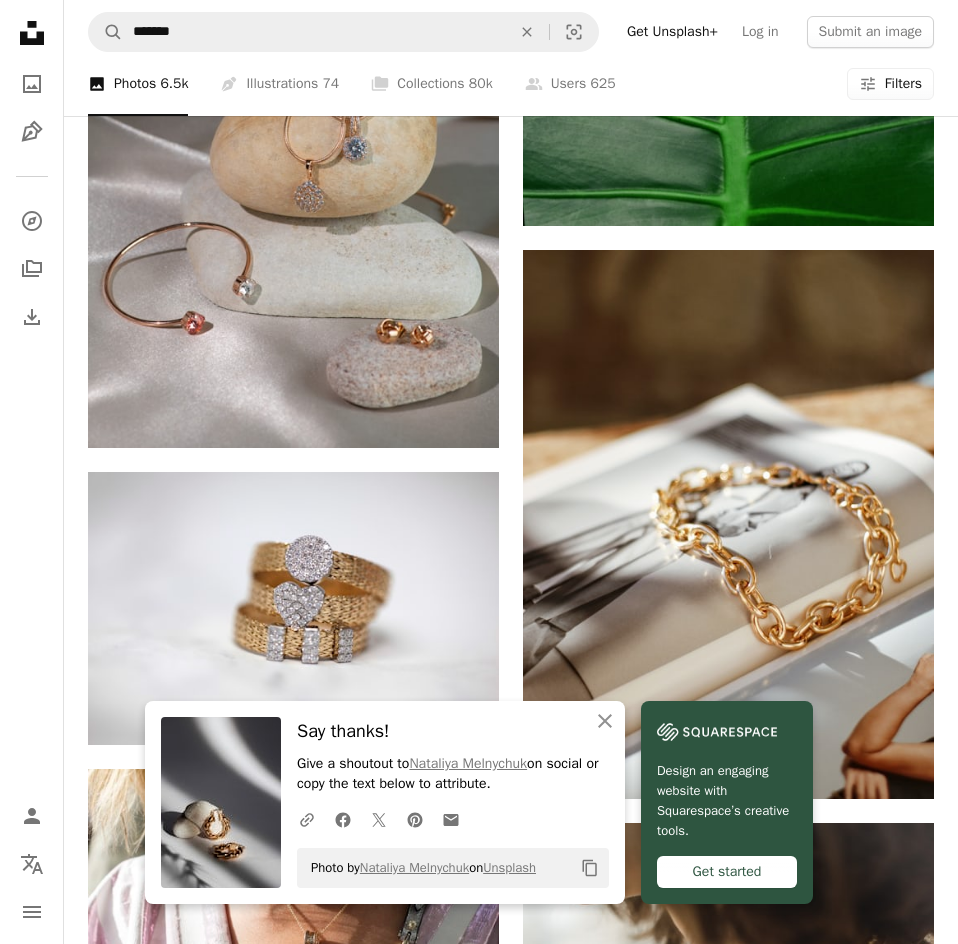 click at bounding box center (240, 5185) 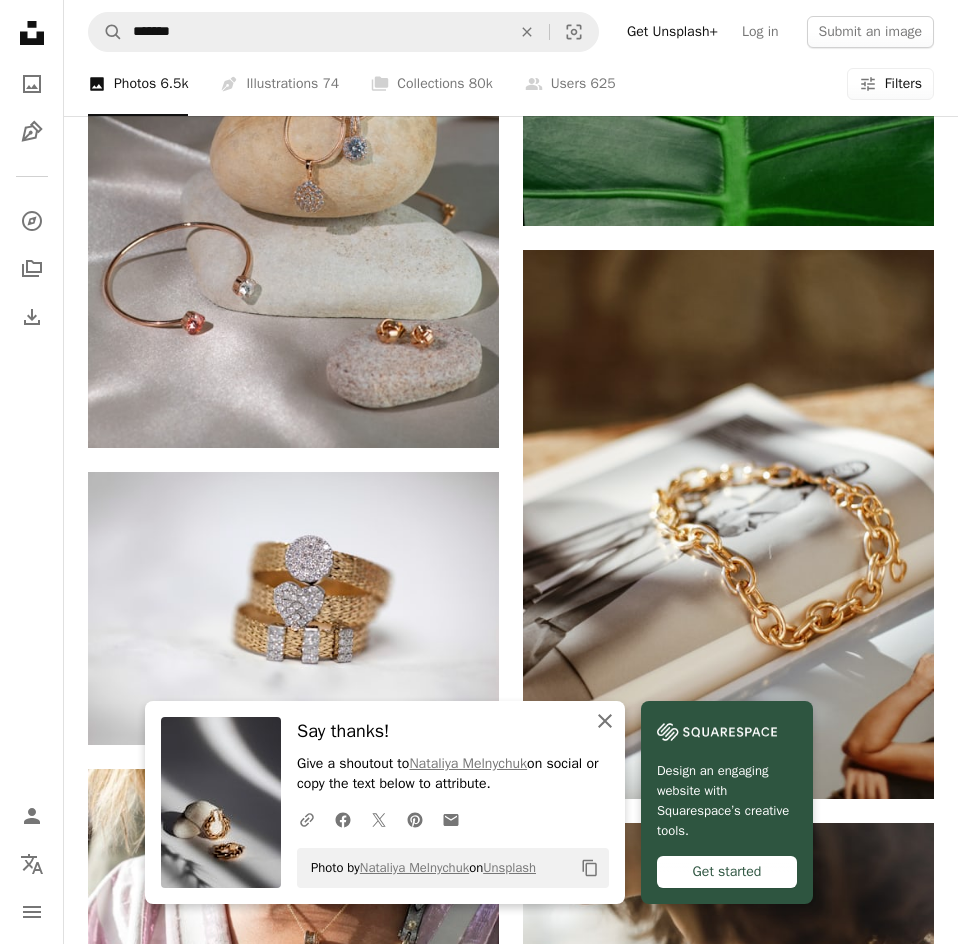 click 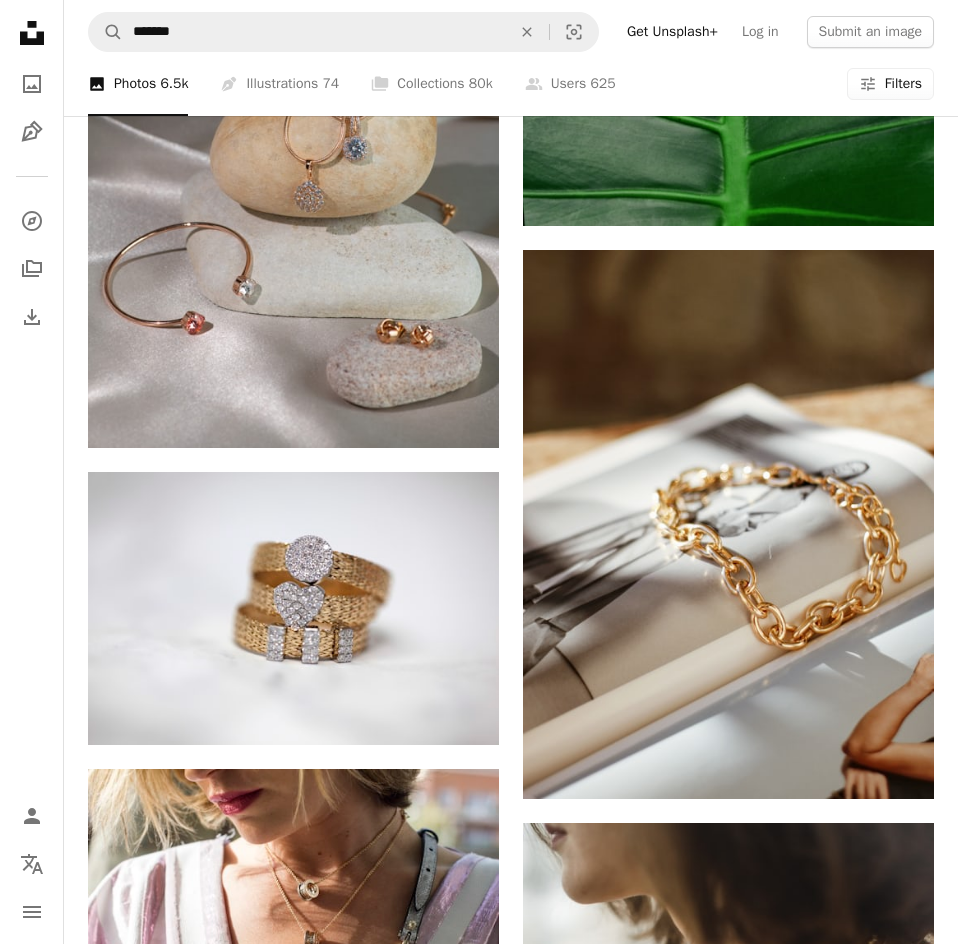 click at bounding box center [240, 5185] 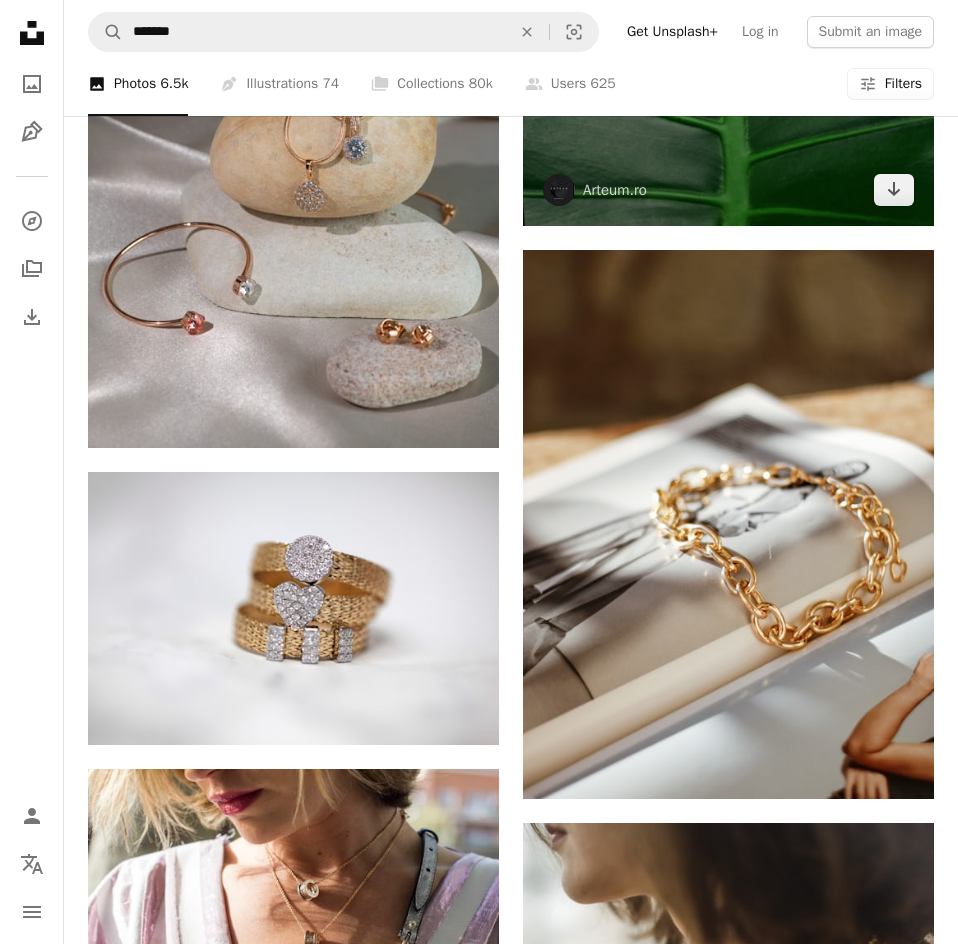 drag, startPoint x: 785, startPoint y: 125, endPoint x: 761, endPoint y: 145, distance: 31.241 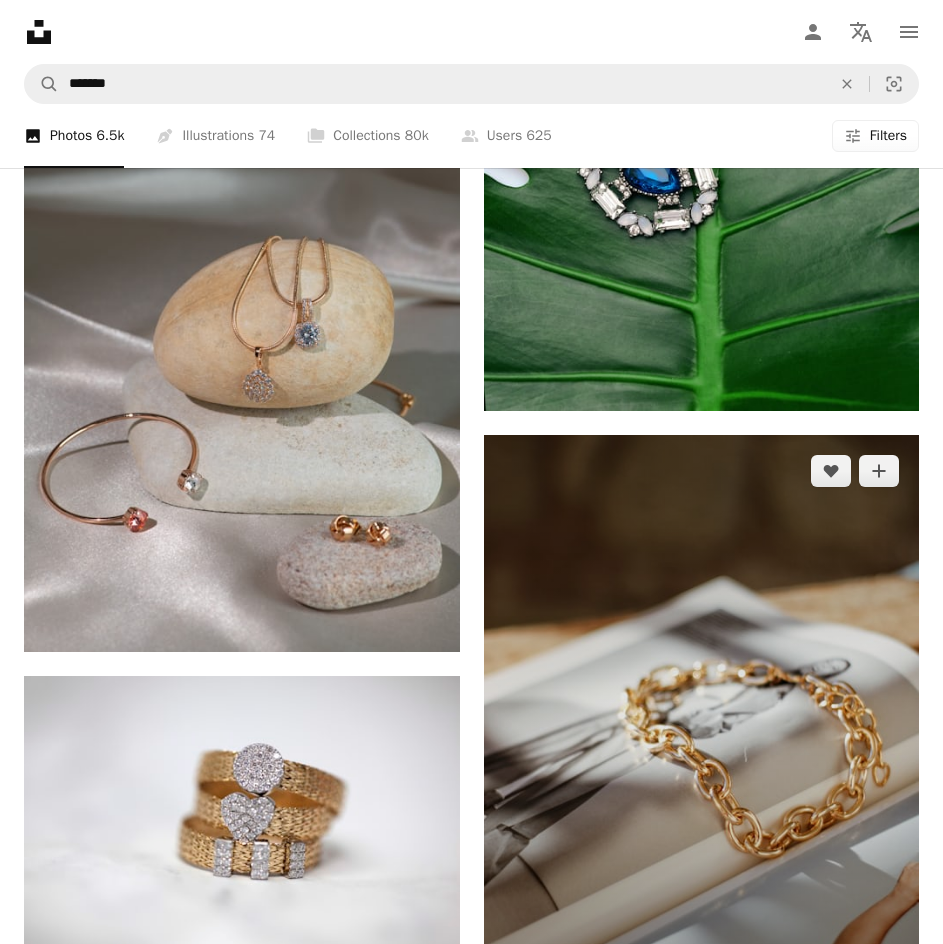 click 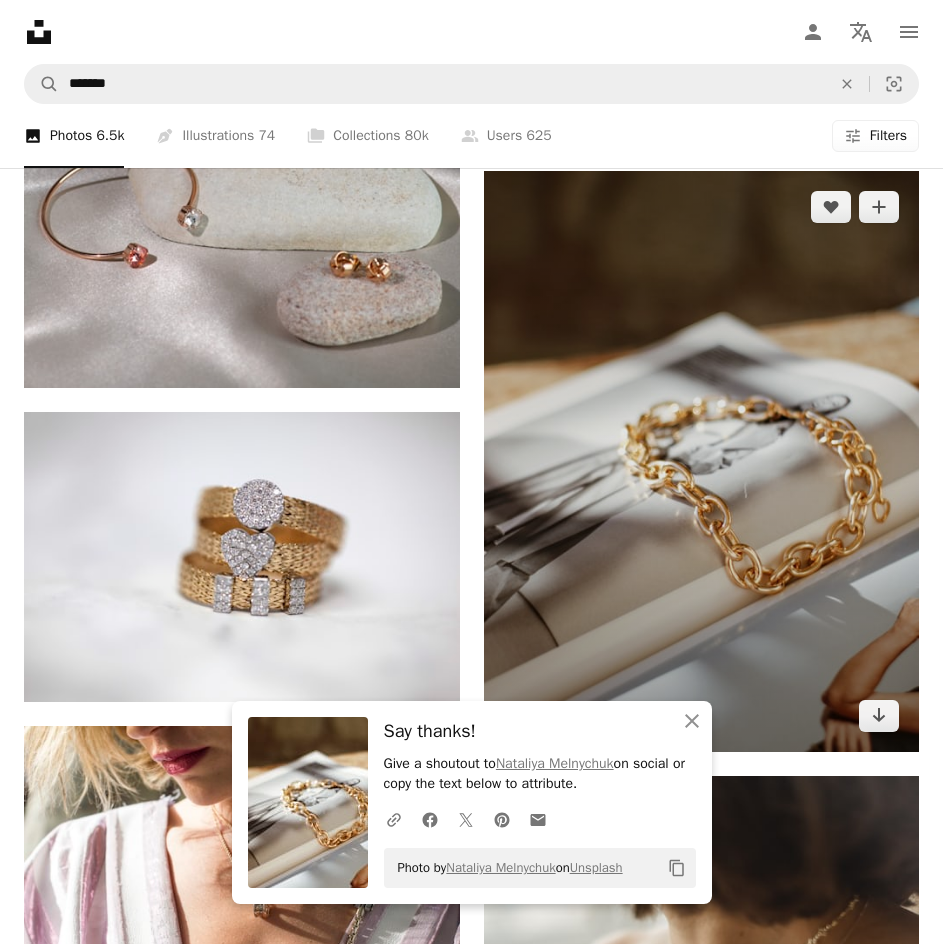 scroll, scrollTop: 3000, scrollLeft: 0, axis: vertical 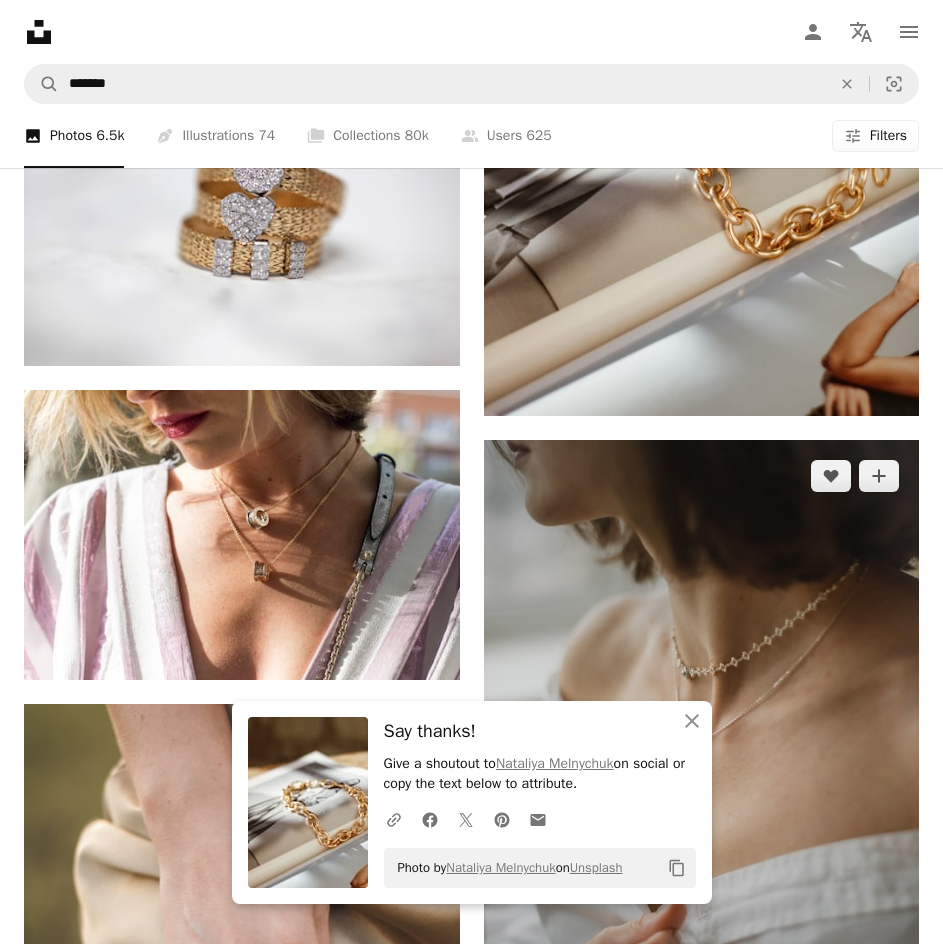 click on "Arrow pointing down" at bounding box center [879, 1057] 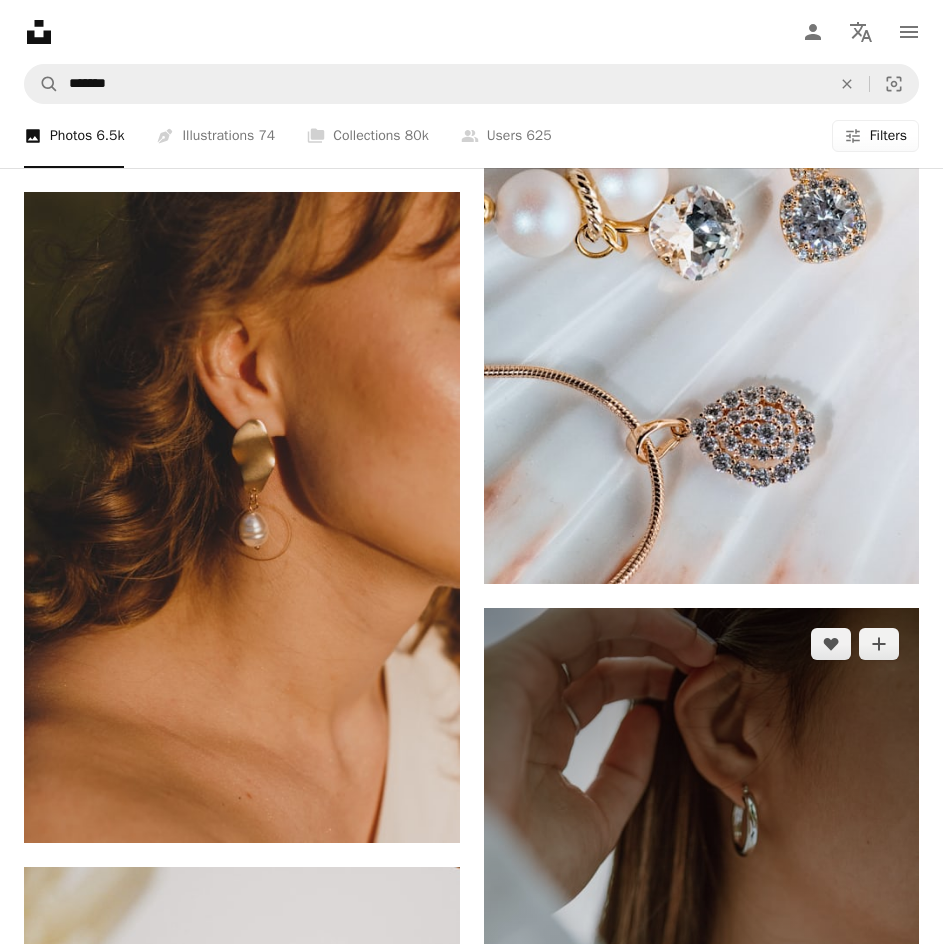 scroll, scrollTop: 4600, scrollLeft: 0, axis: vertical 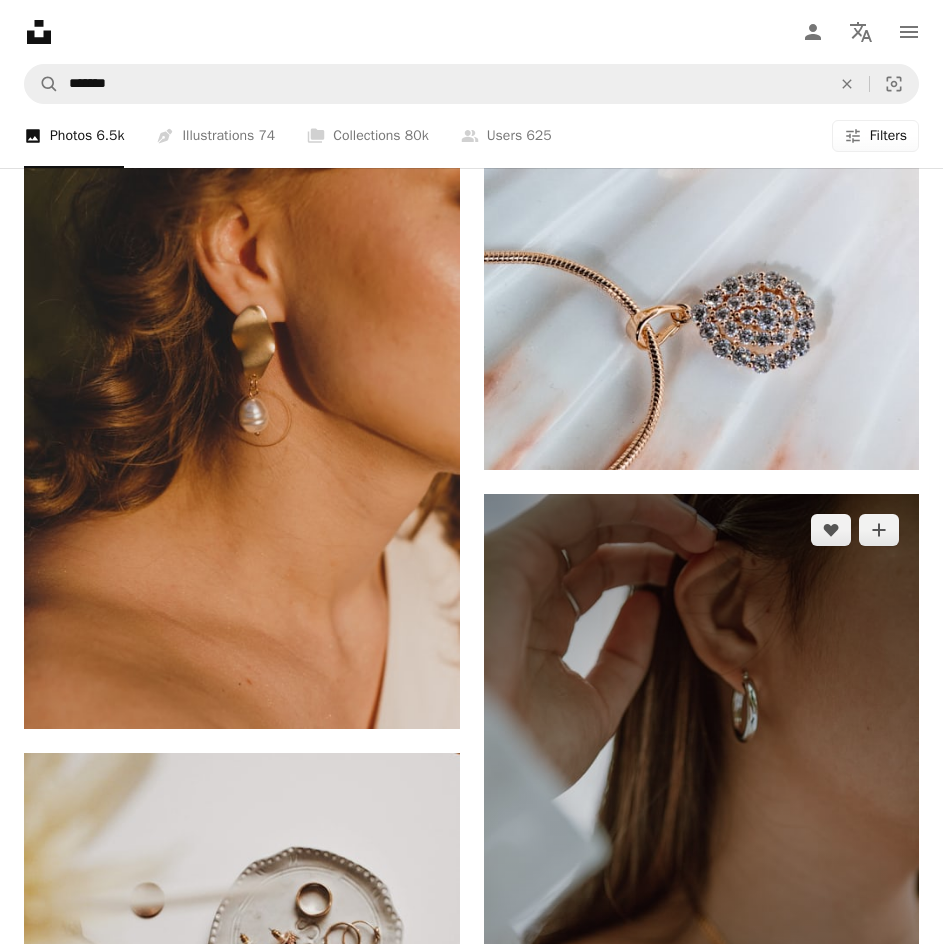 click 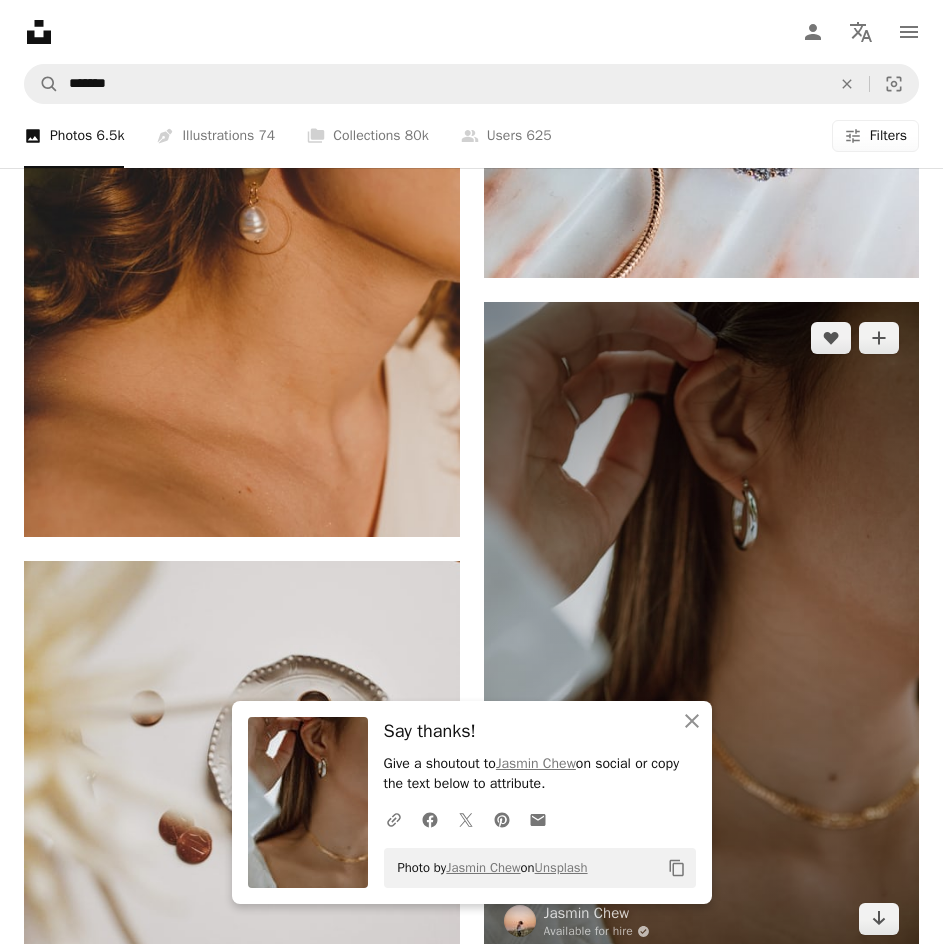 scroll, scrollTop: 4800, scrollLeft: 0, axis: vertical 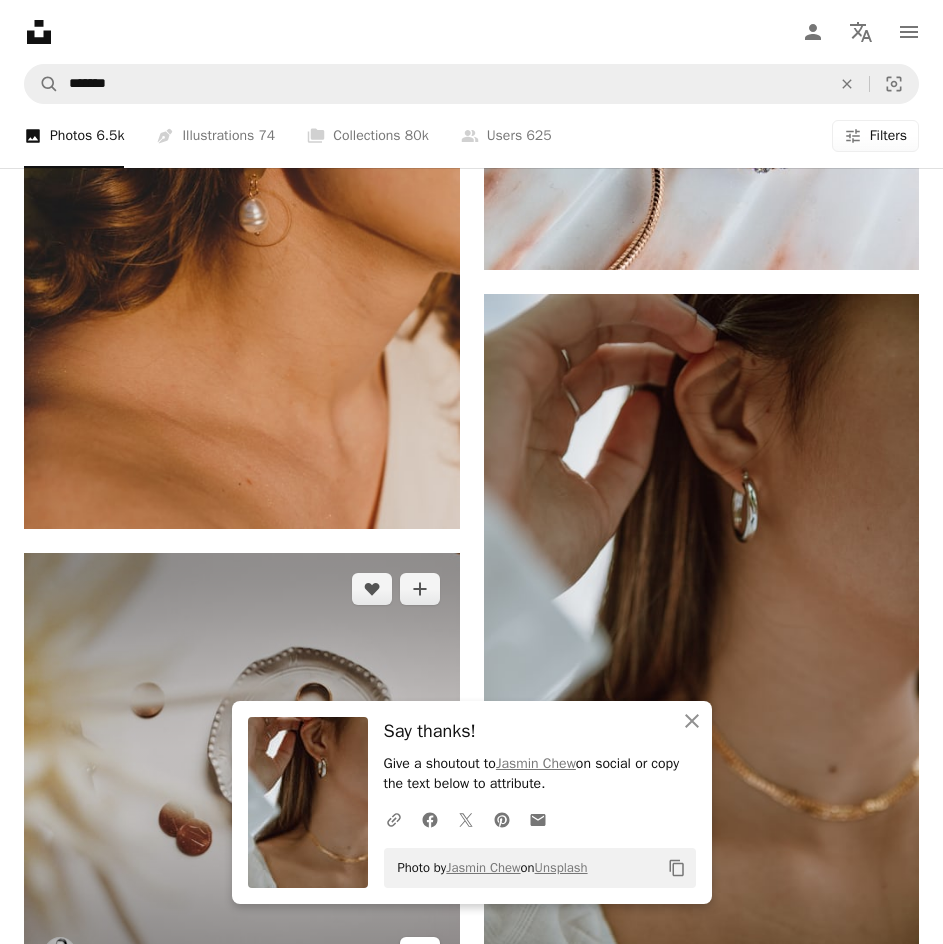 click 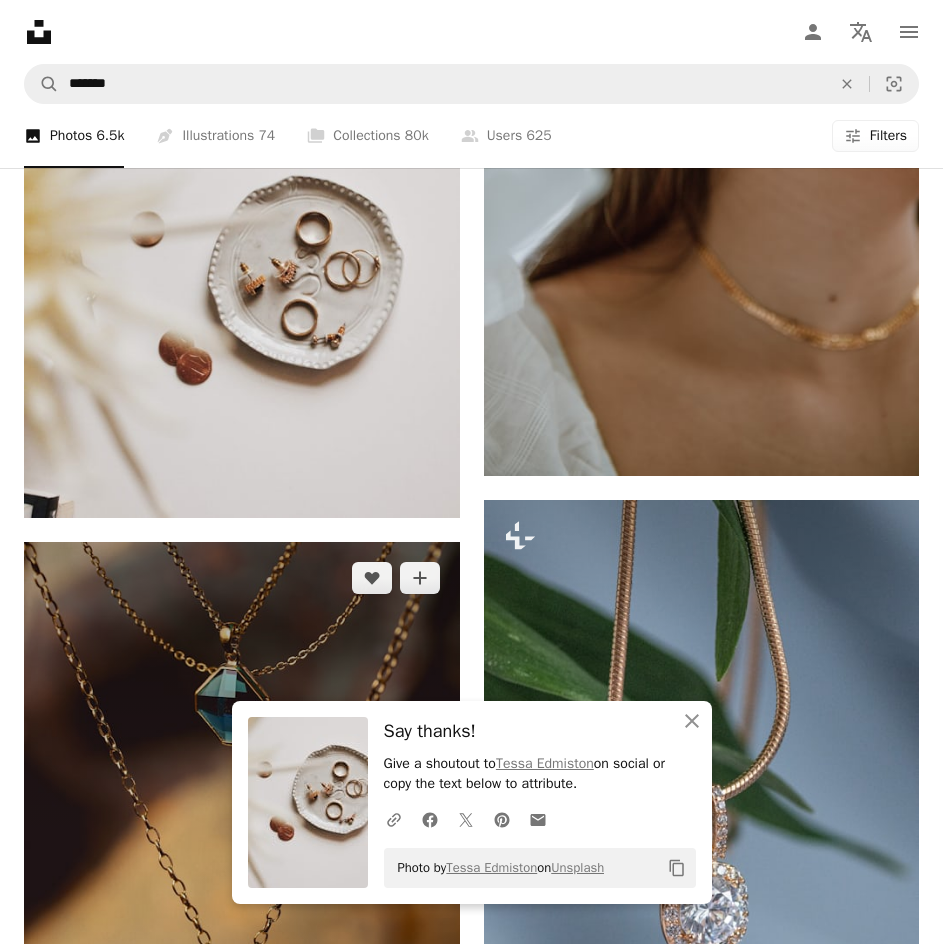 scroll, scrollTop: 5400, scrollLeft: 0, axis: vertical 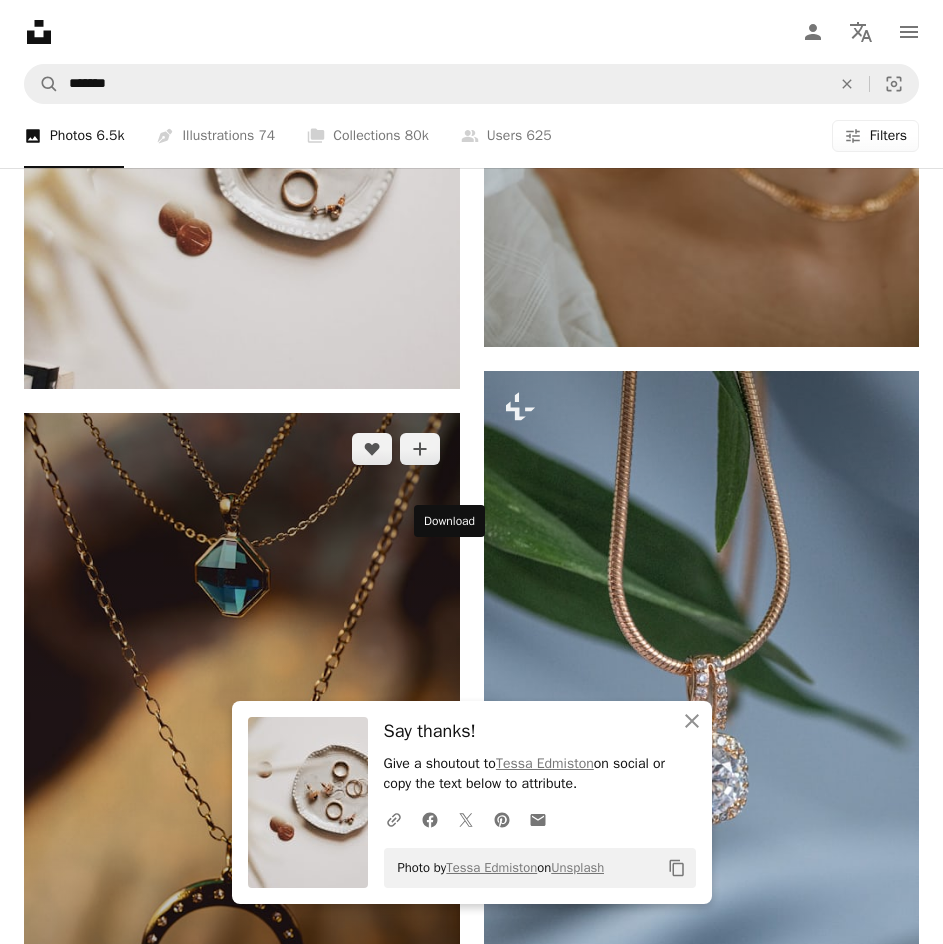 click on "Arrow pointing down" at bounding box center [420, 1030] 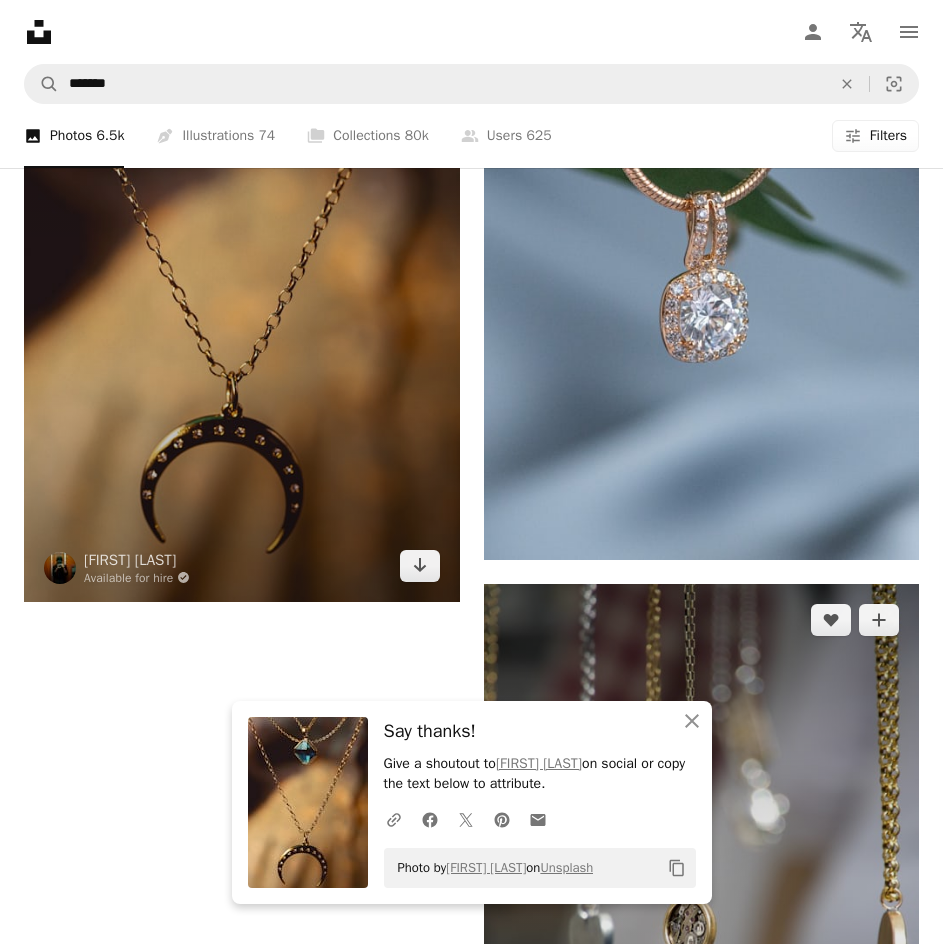 scroll, scrollTop: 5900, scrollLeft: 0, axis: vertical 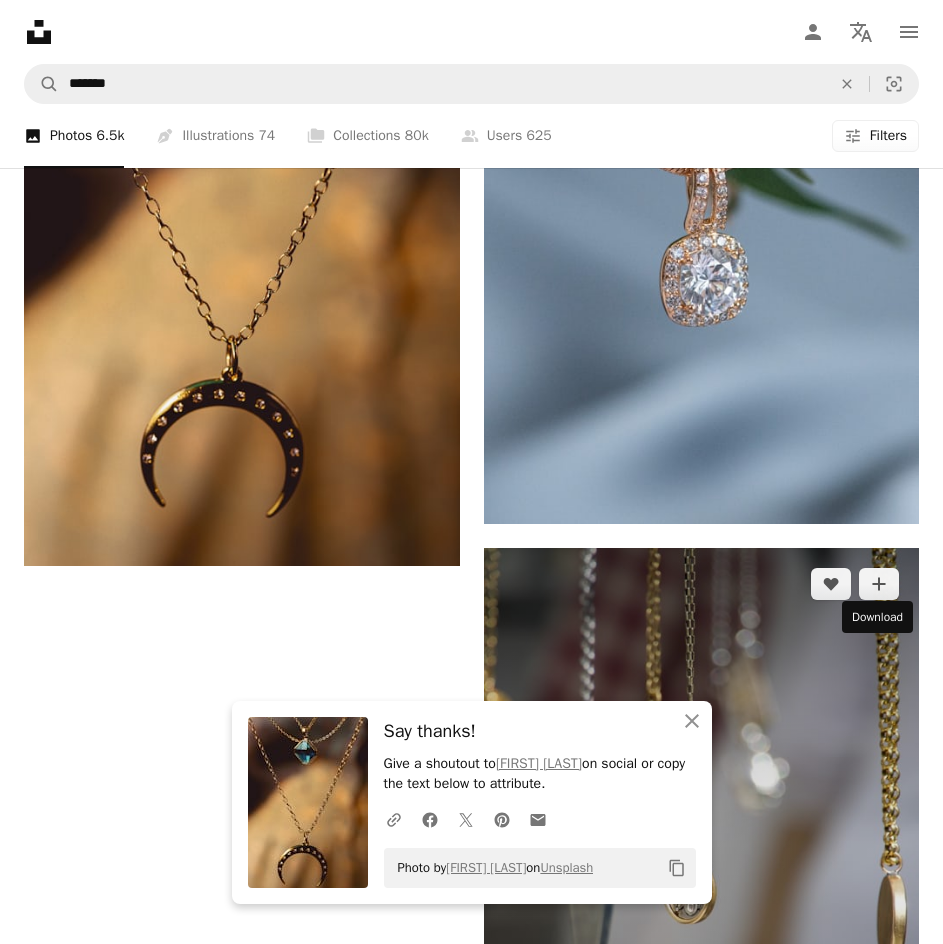 click on "Arrow pointing down" 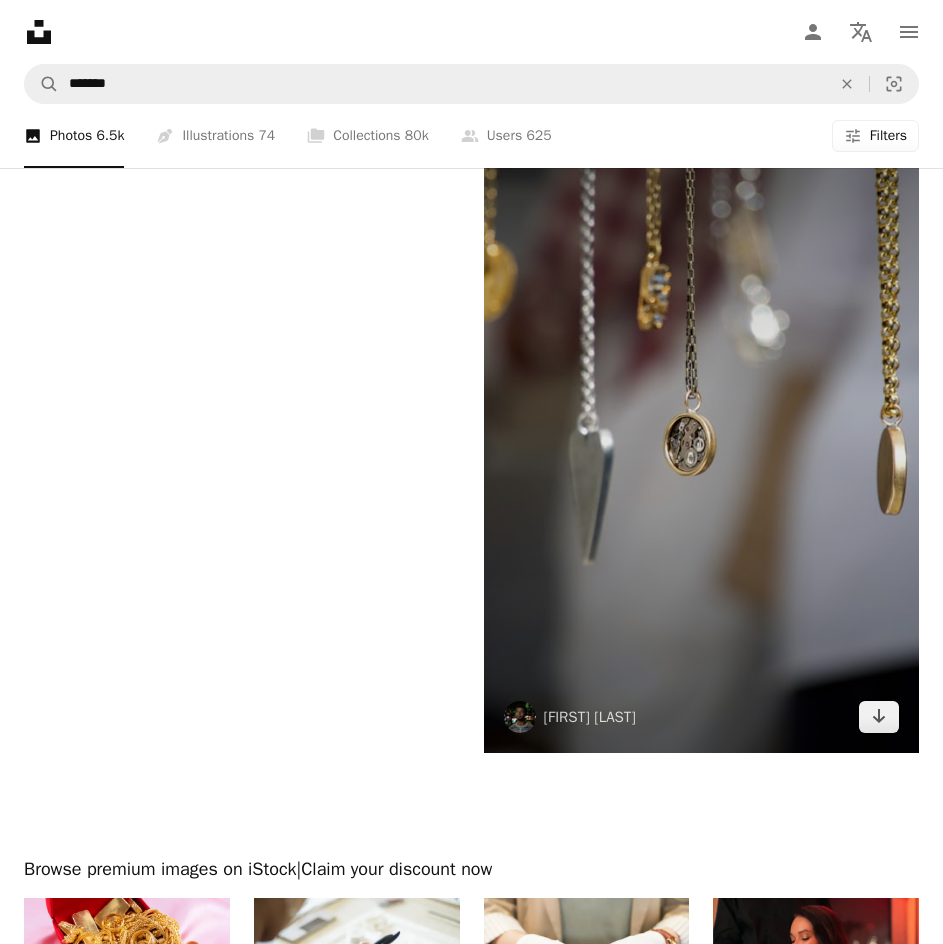 scroll, scrollTop: 6375, scrollLeft: 0, axis: vertical 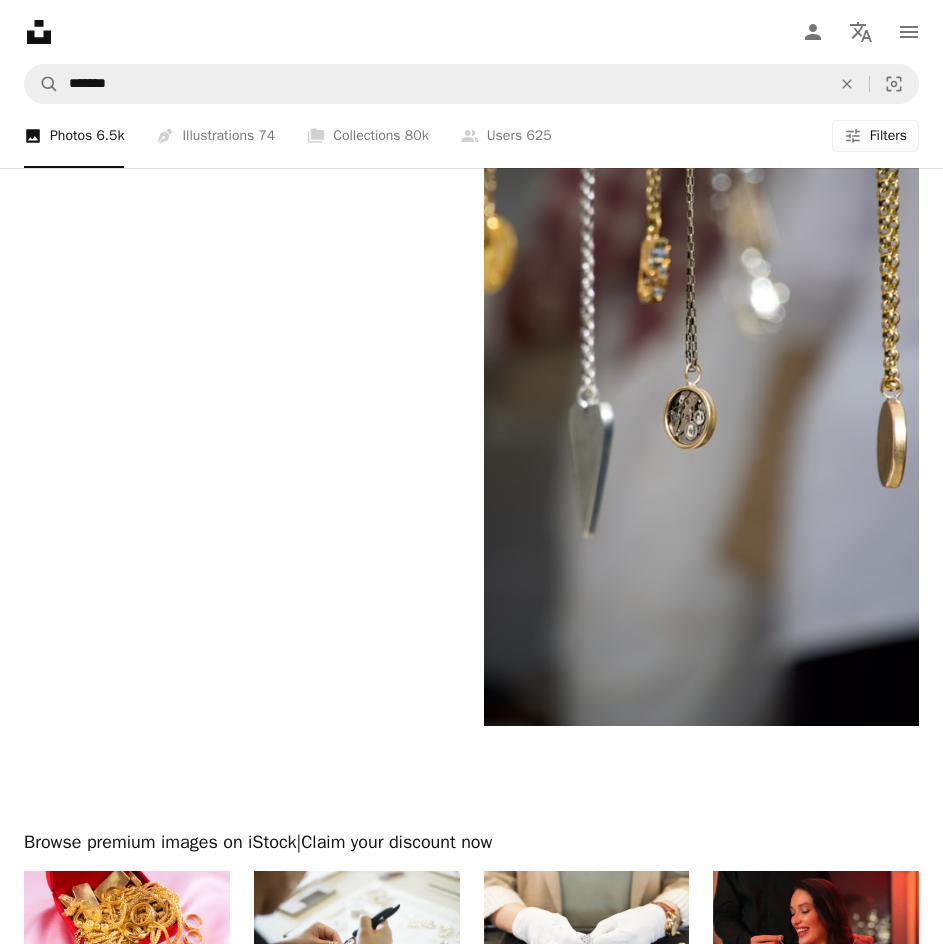 click on "Load more" at bounding box center (471, 1281) 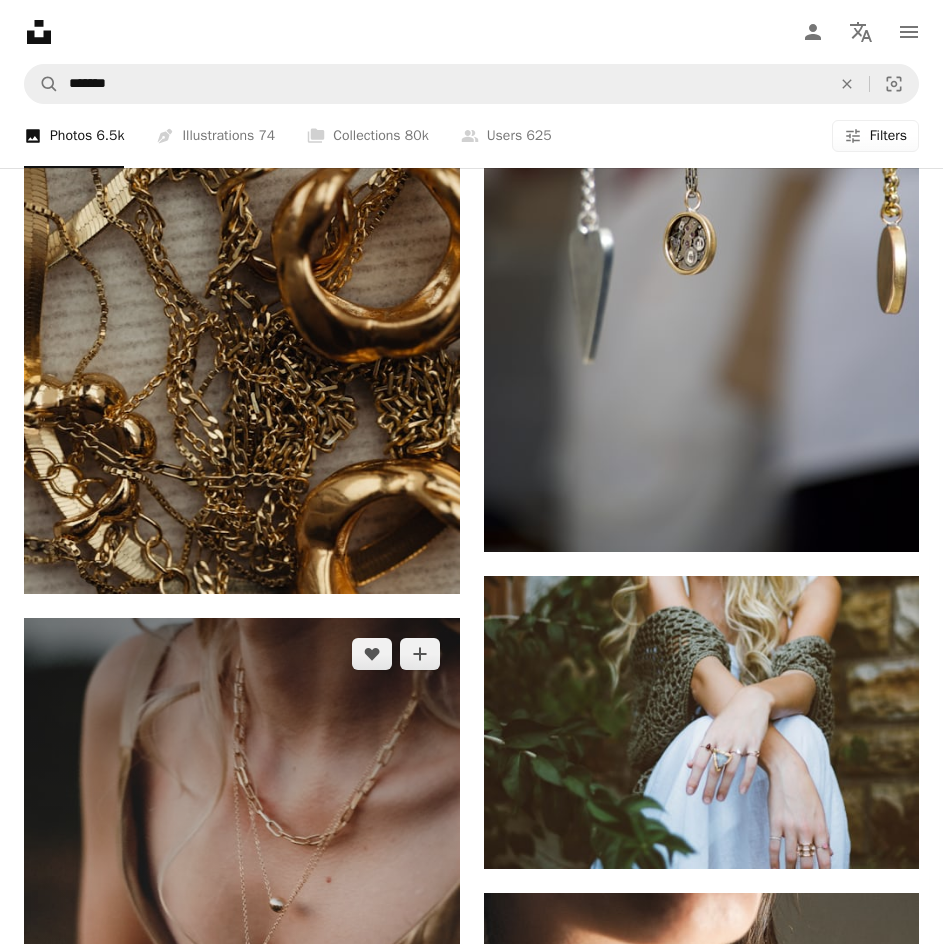scroll, scrollTop: 6575, scrollLeft: 0, axis: vertical 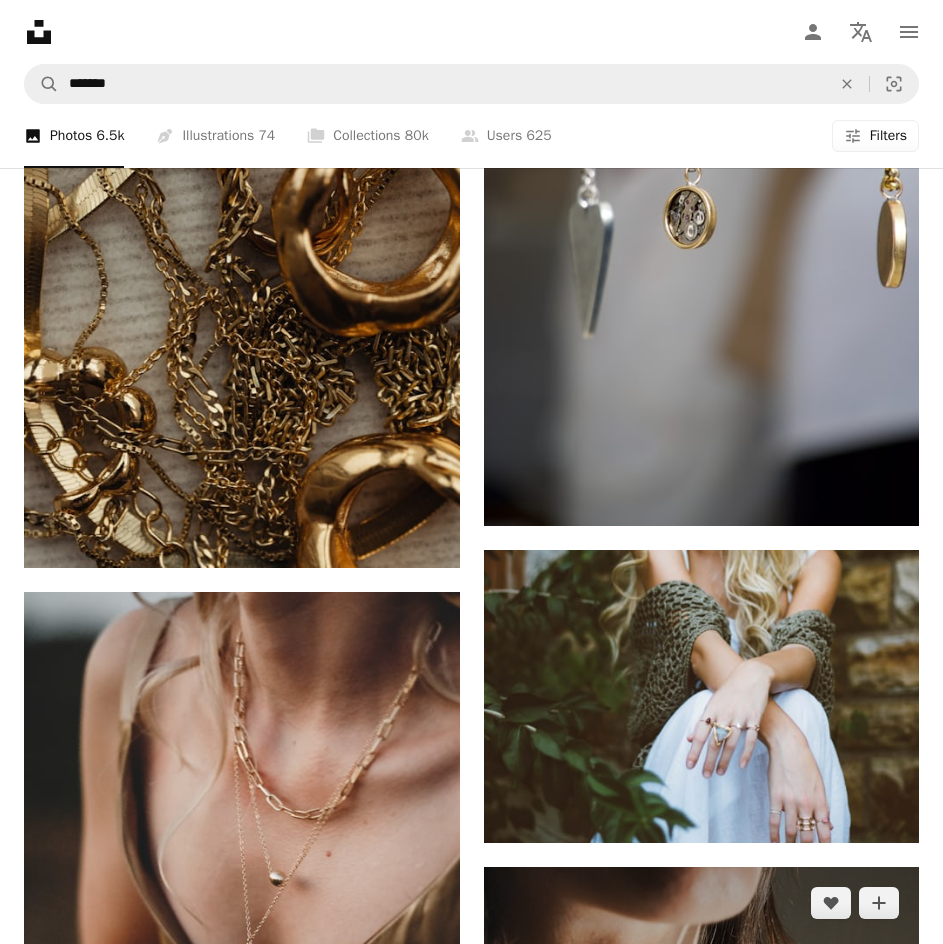 click on "Arrow pointing down" 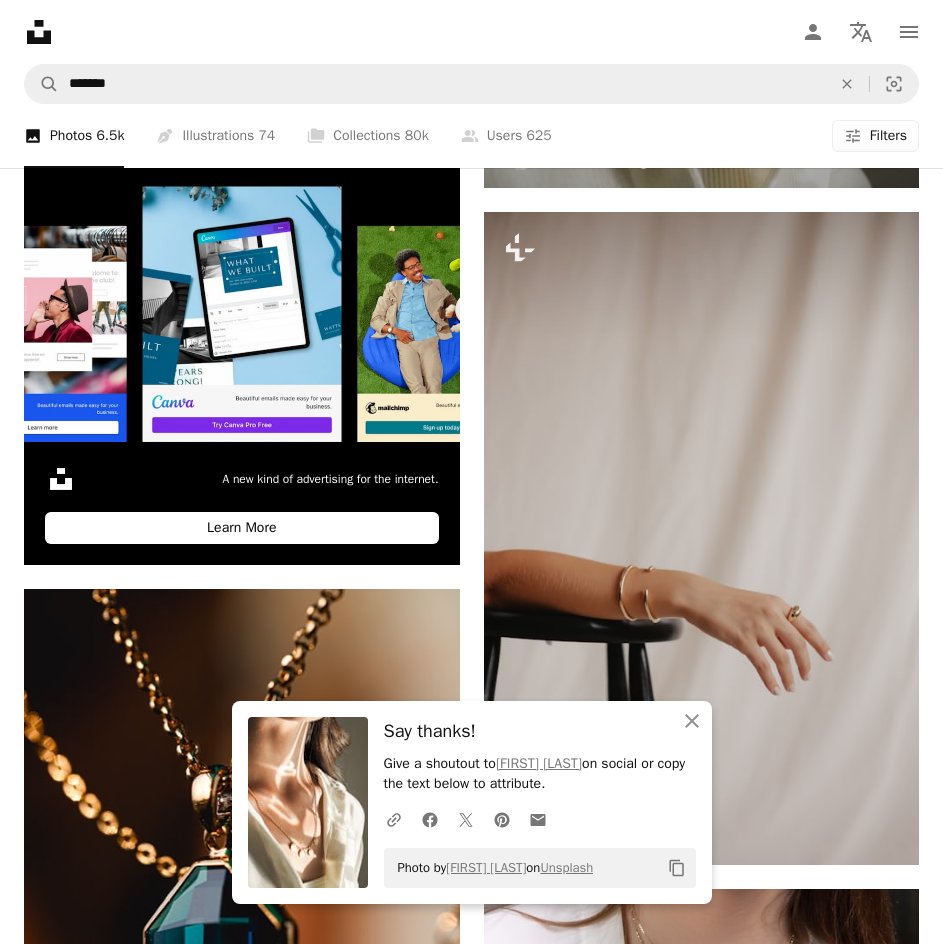 scroll, scrollTop: 7875, scrollLeft: 0, axis: vertical 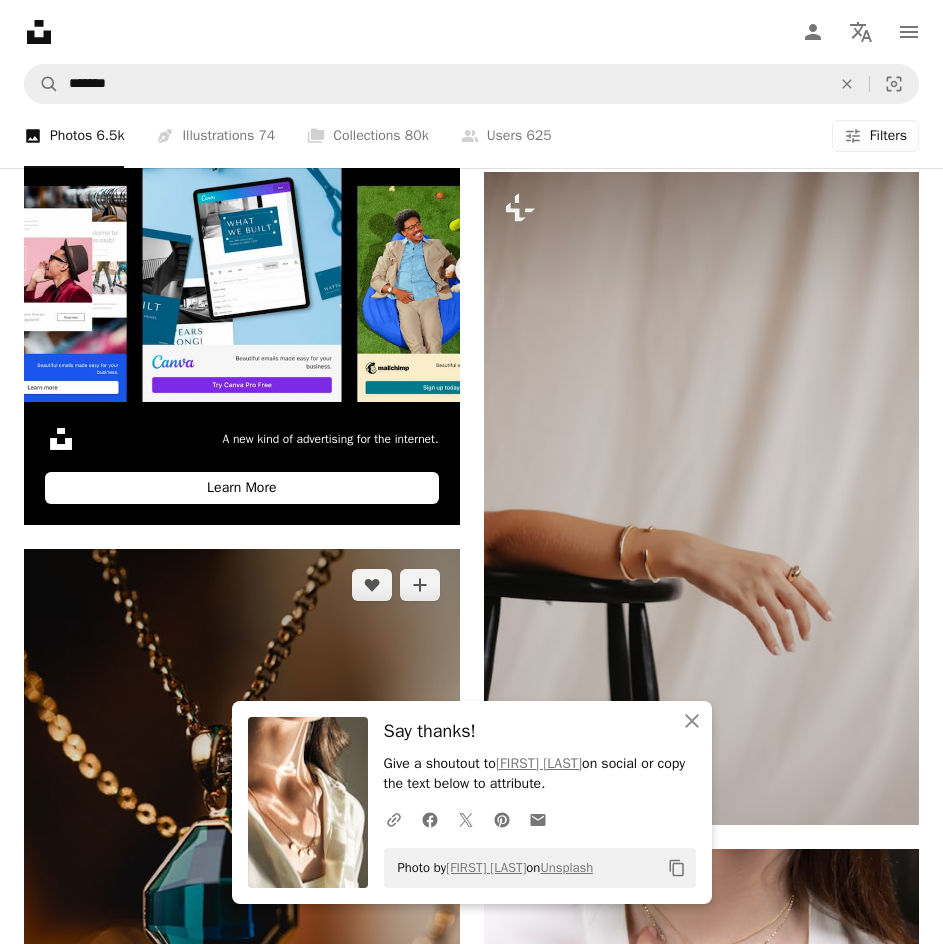 click on "Arrow pointing down" at bounding box center [420, 1166] 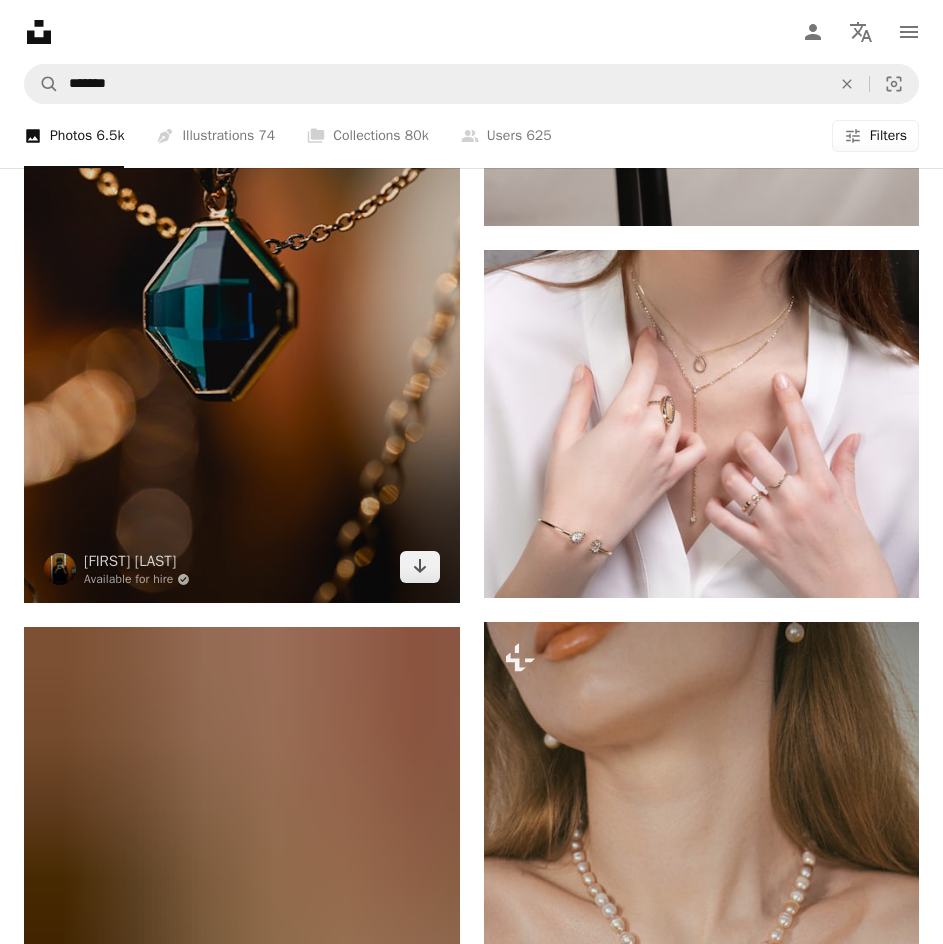 scroll, scrollTop: 8475, scrollLeft: 0, axis: vertical 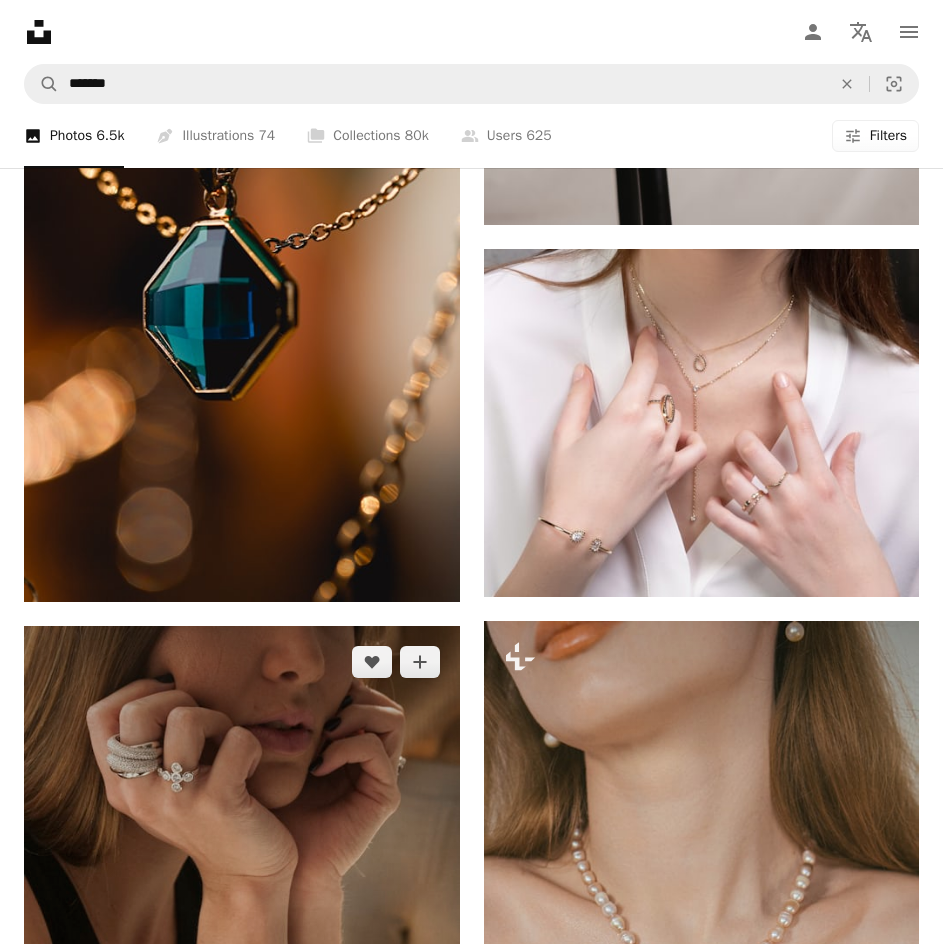 click on "Arrow pointing down" 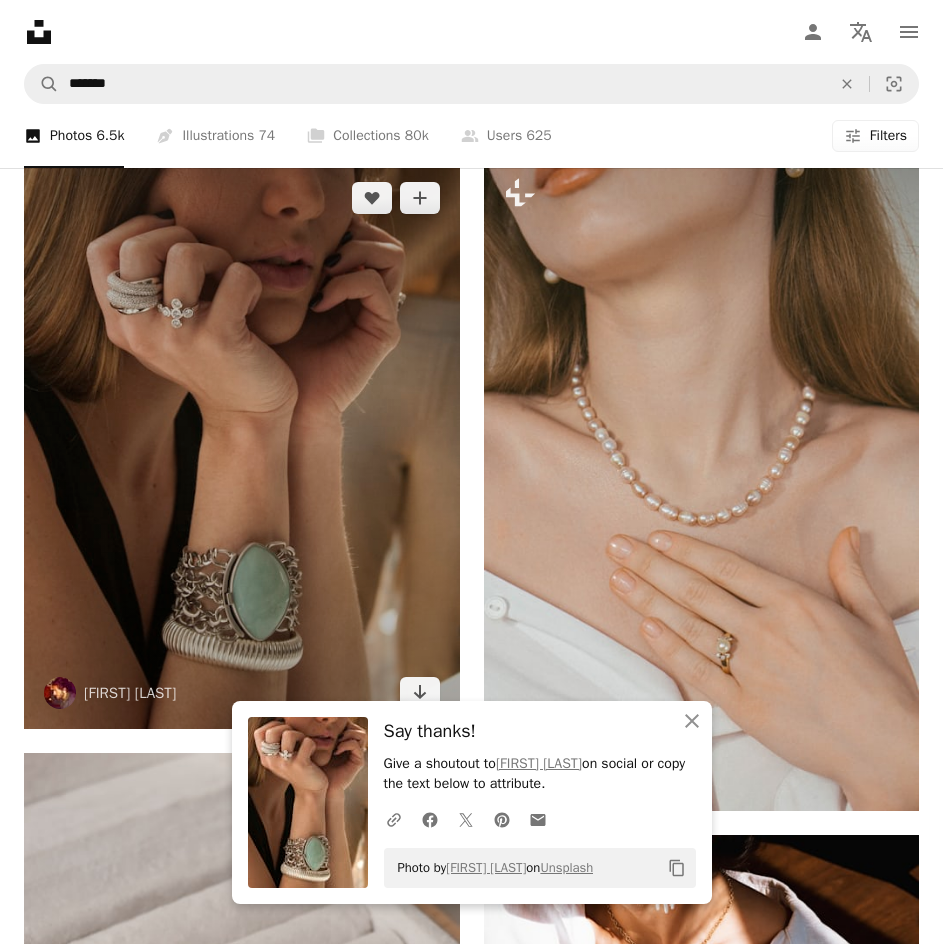 scroll, scrollTop: 8975, scrollLeft: 0, axis: vertical 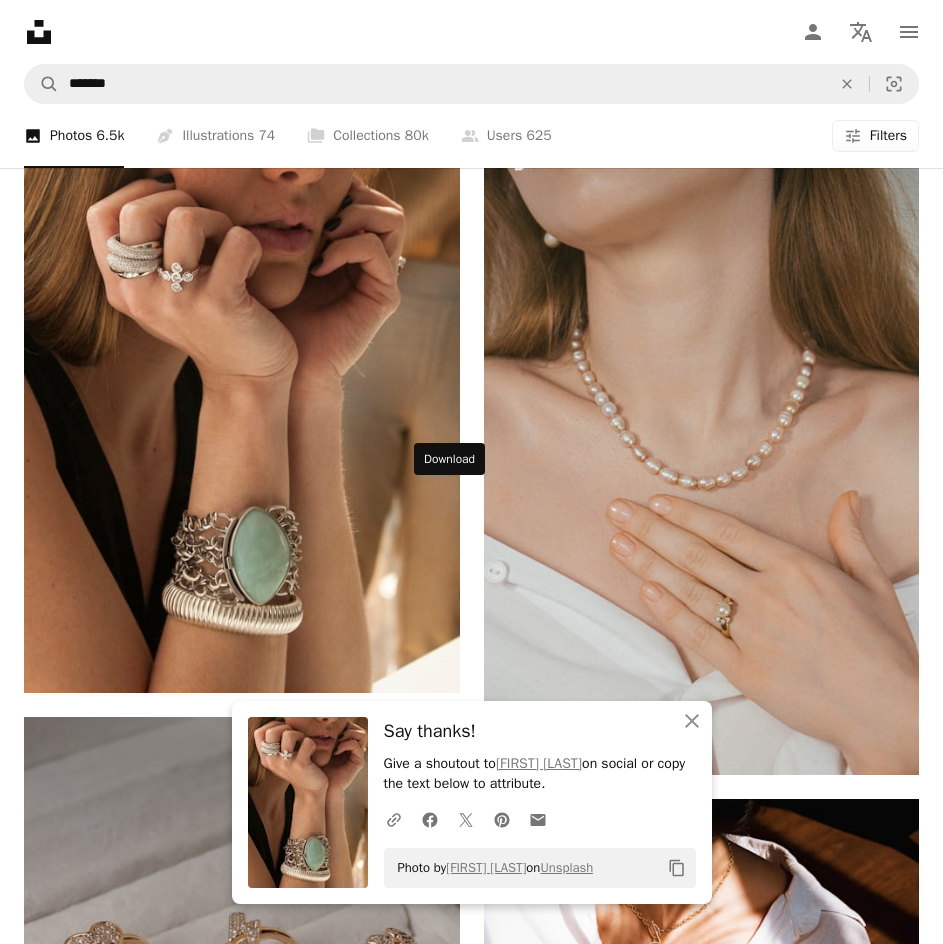 click on "Arrow pointing down" at bounding box center (420, 1226) 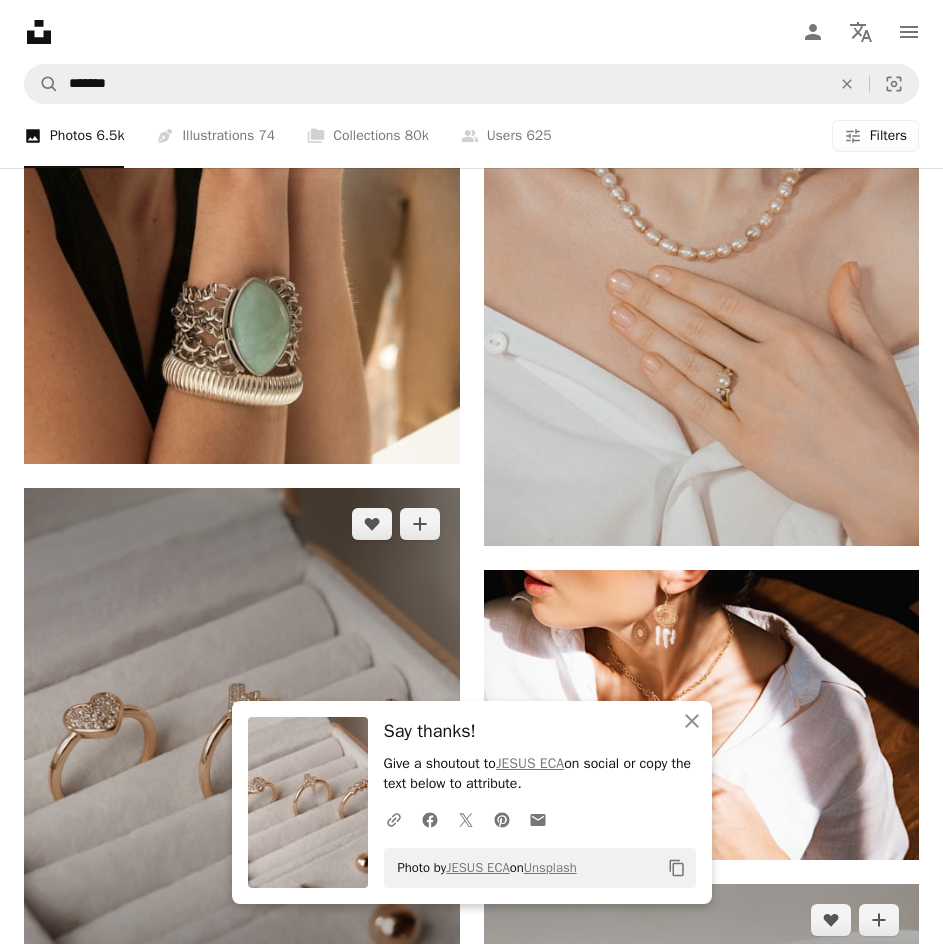 scroll, scrollTop: 9275, scrollLeft: 0, axis: vertical 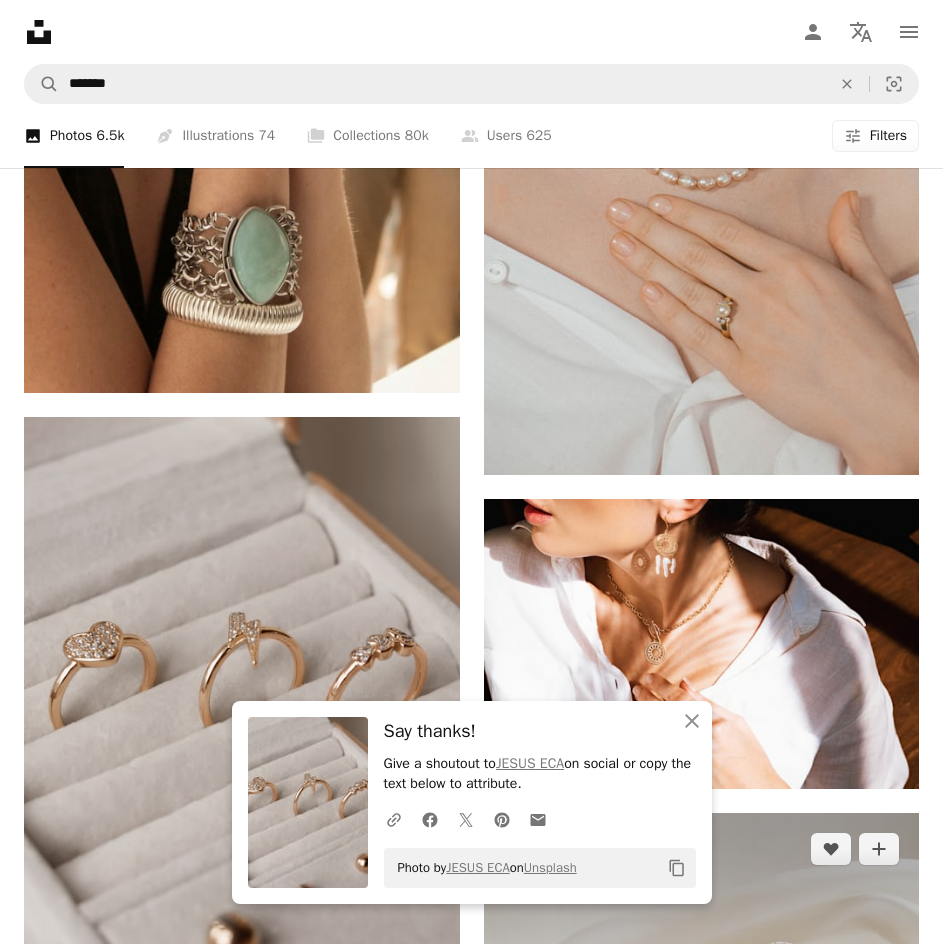 click 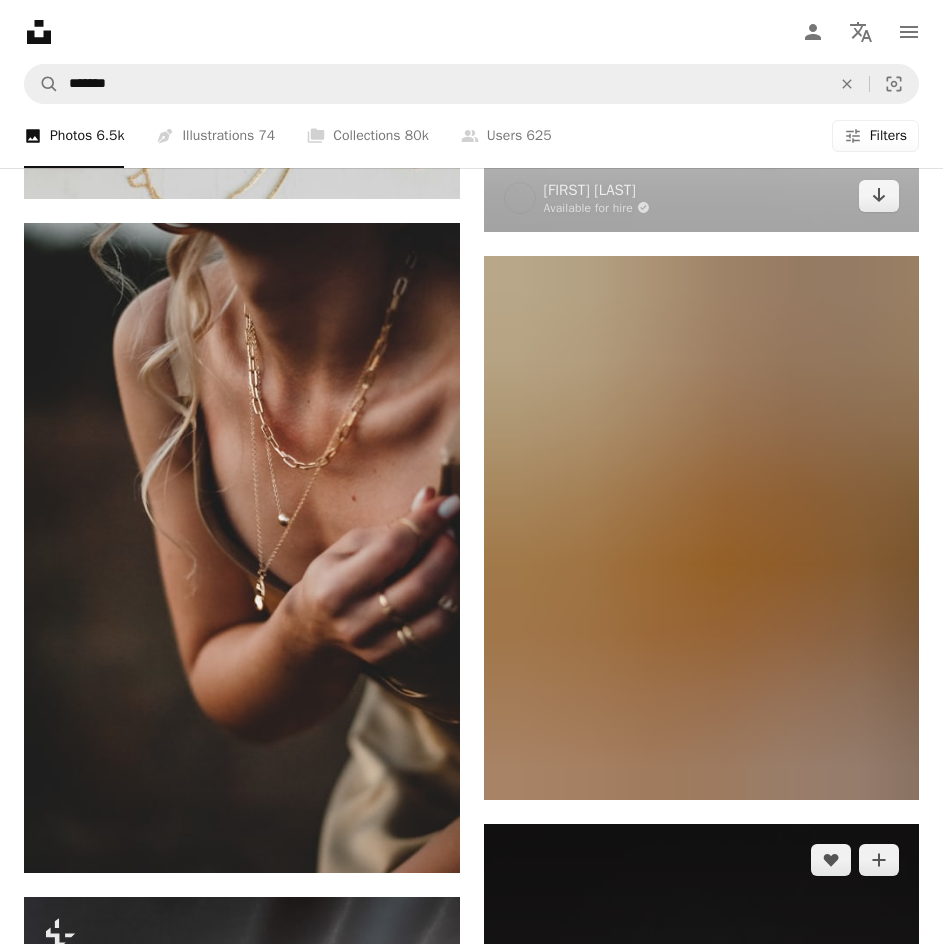 scroll, scrollTop: 10375, scrollLeft: 0, axis: vertical 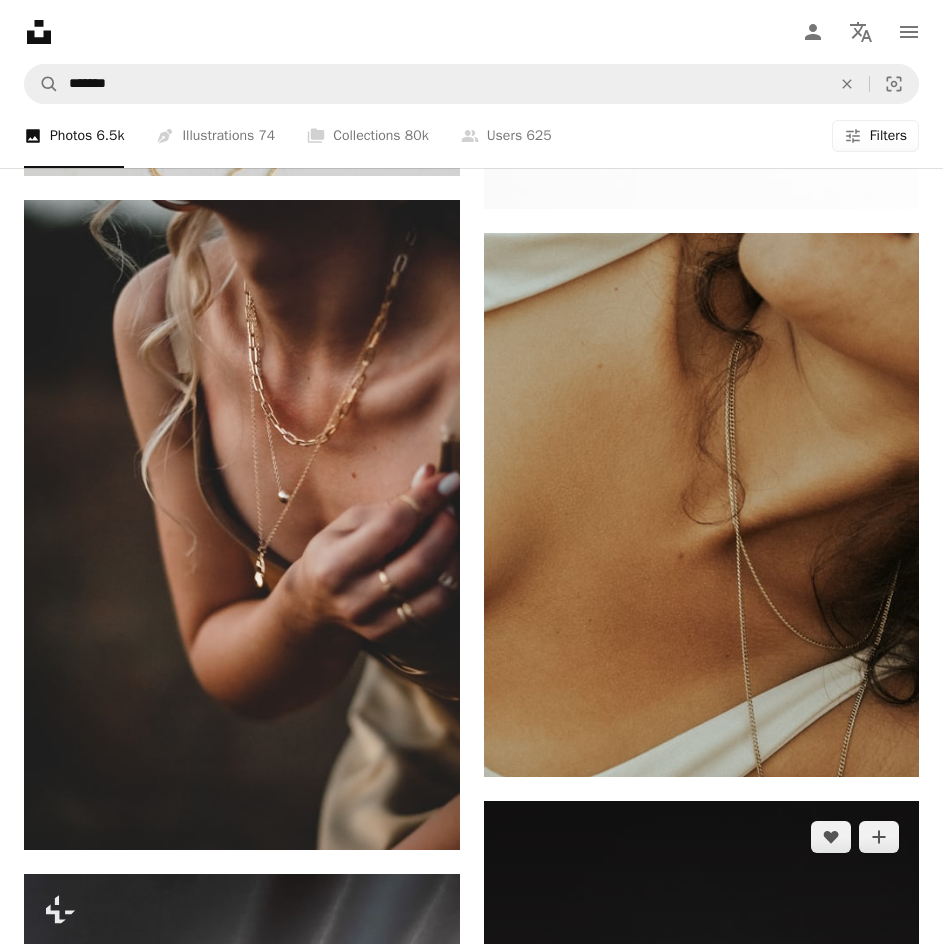 click 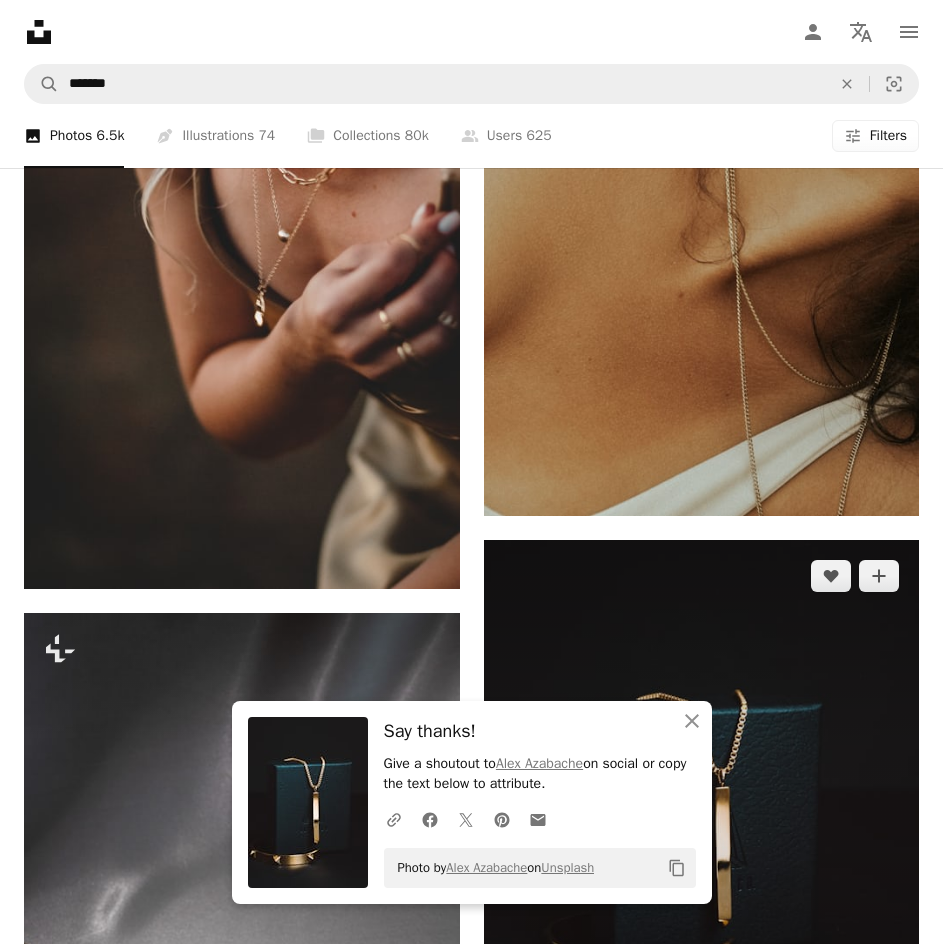scroll, scrollTop: 10675, scrollLeft: 0, axis: vertical 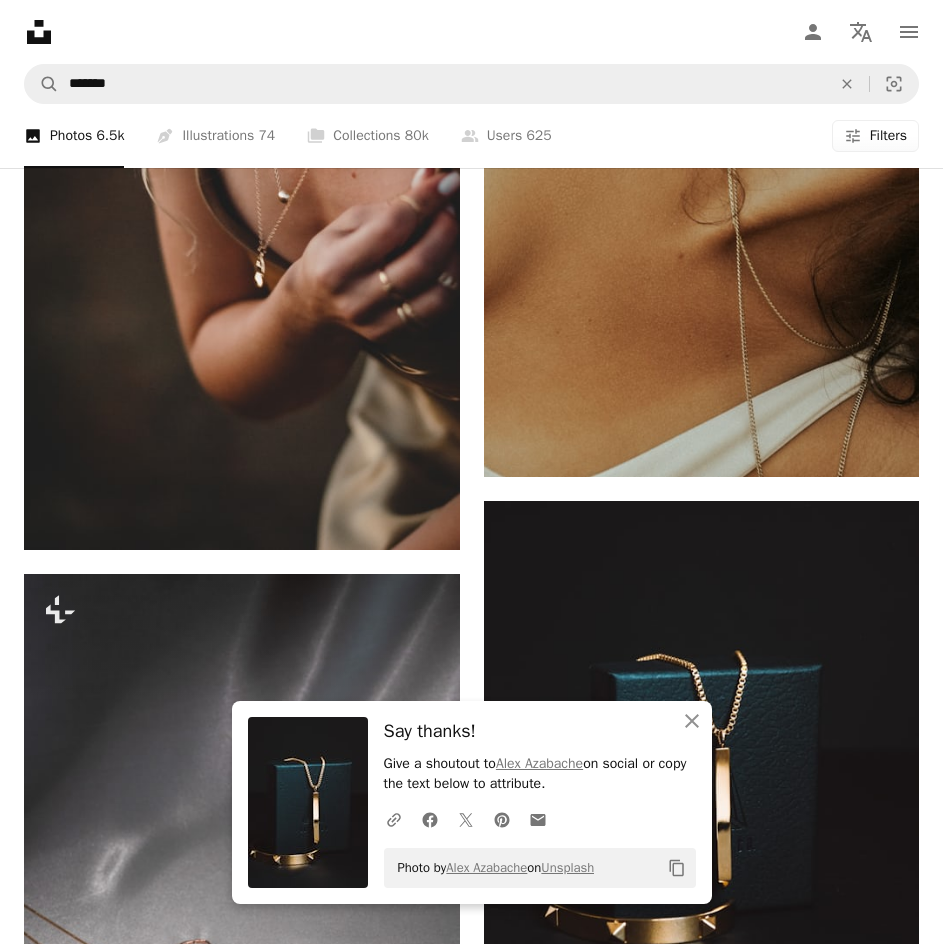 click on "Arrow pointing down" 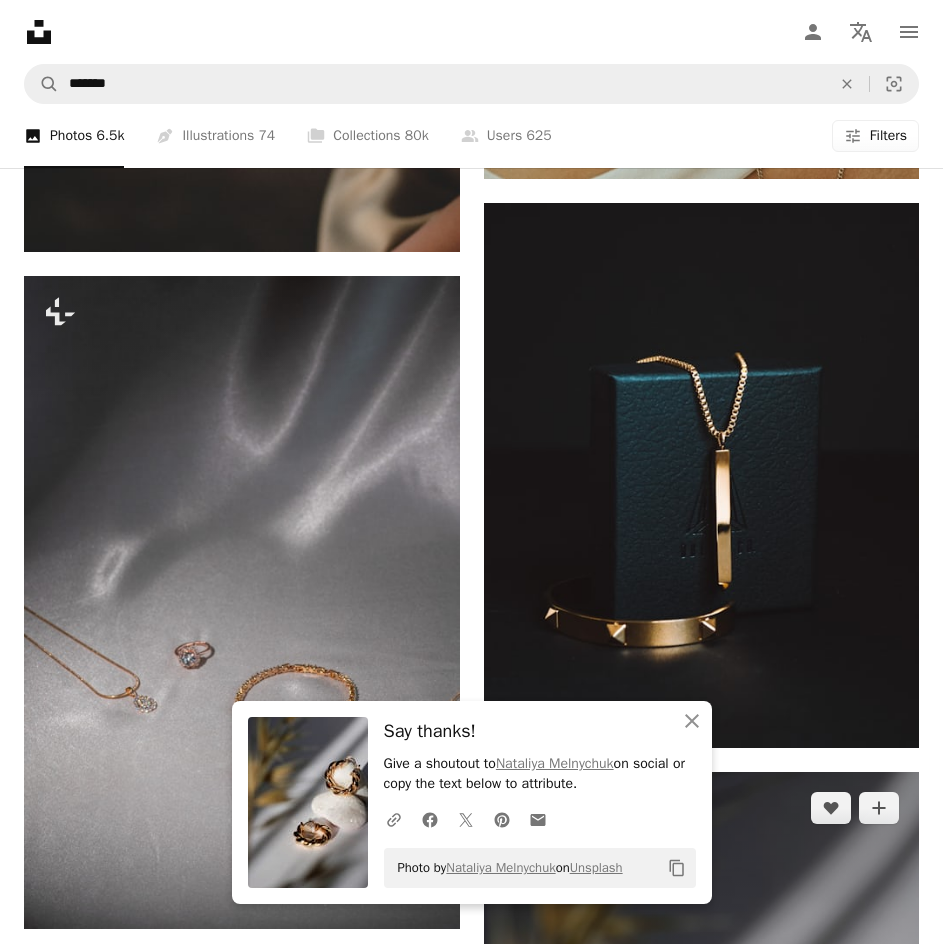 scroll, scrollTop: 10975, scrollLeft: 0, axis: vertical 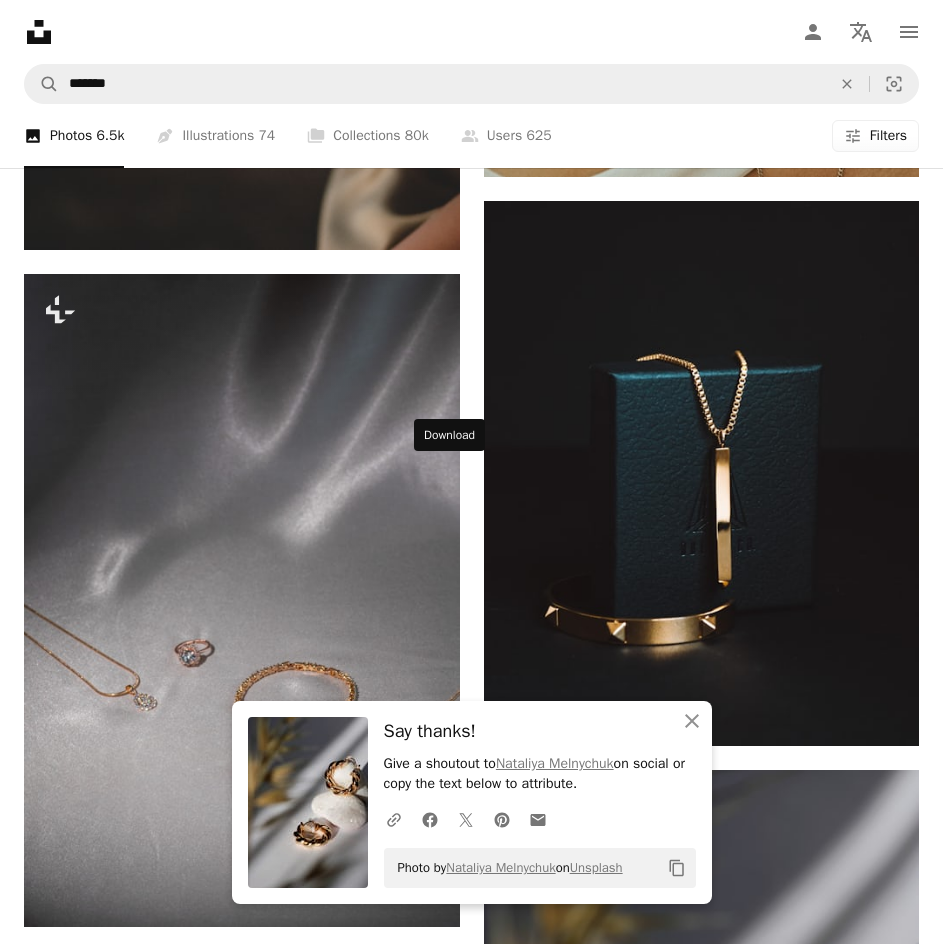 click on "Arrow pointing down" at bounding box center (420, 1351) 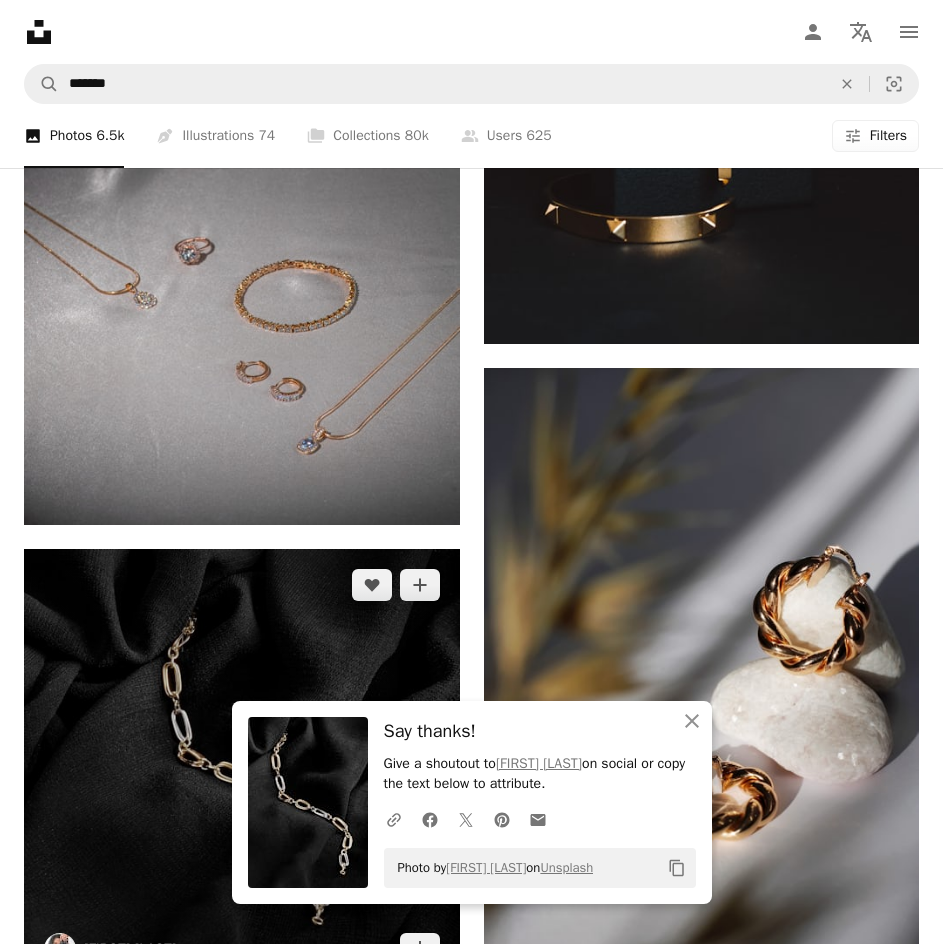 scroll, scrollTop: 11375, scrollLeft: 0, axis: vertical 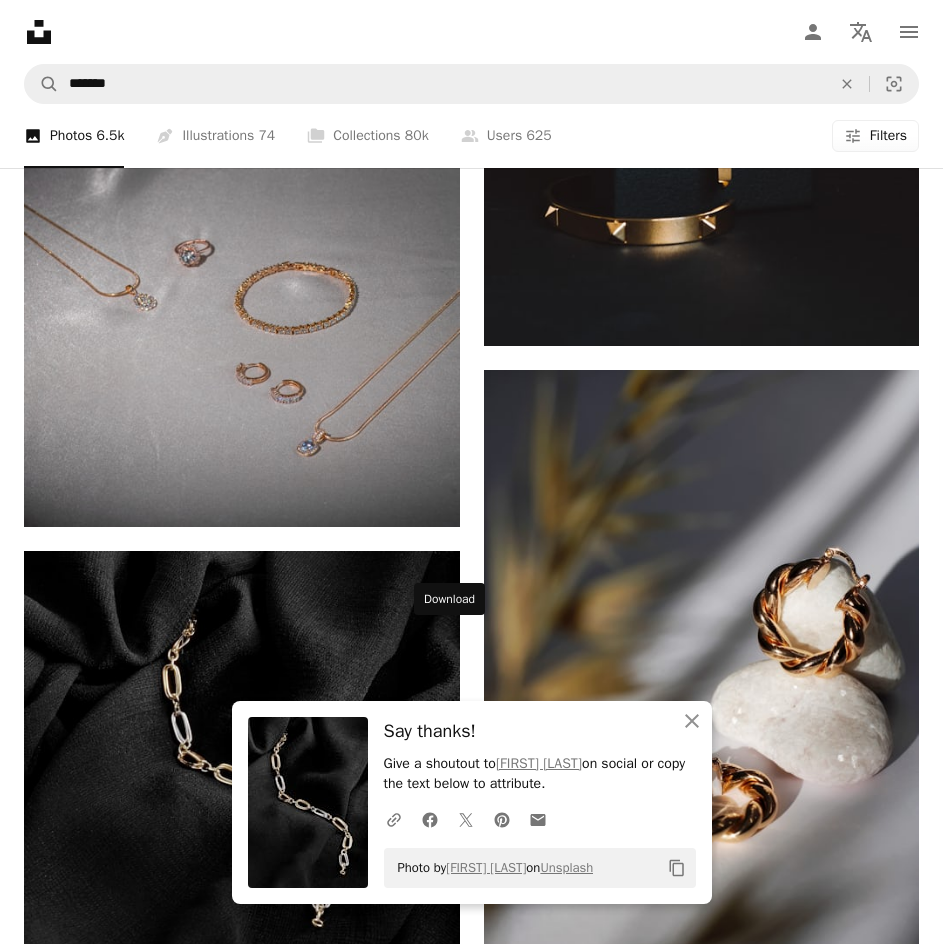 click on "Arrow pointing down" 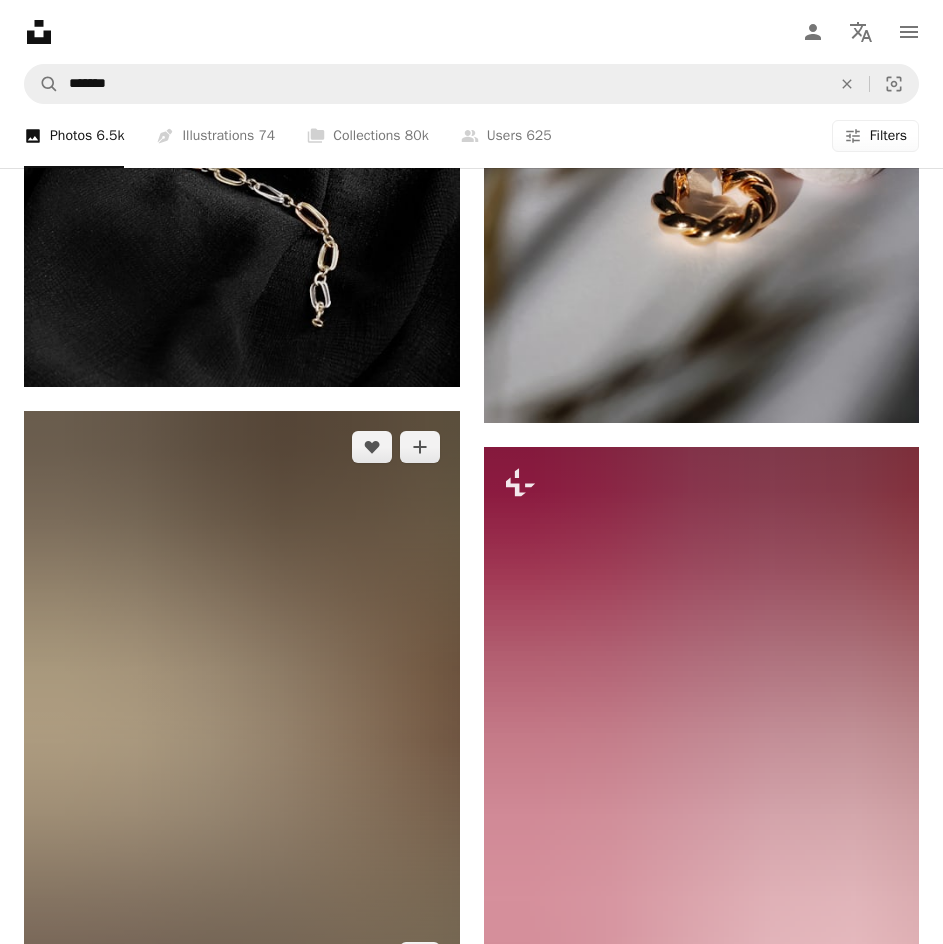 scroll, scrollTop: 12075, scrollLeft: 0, axis: vertical 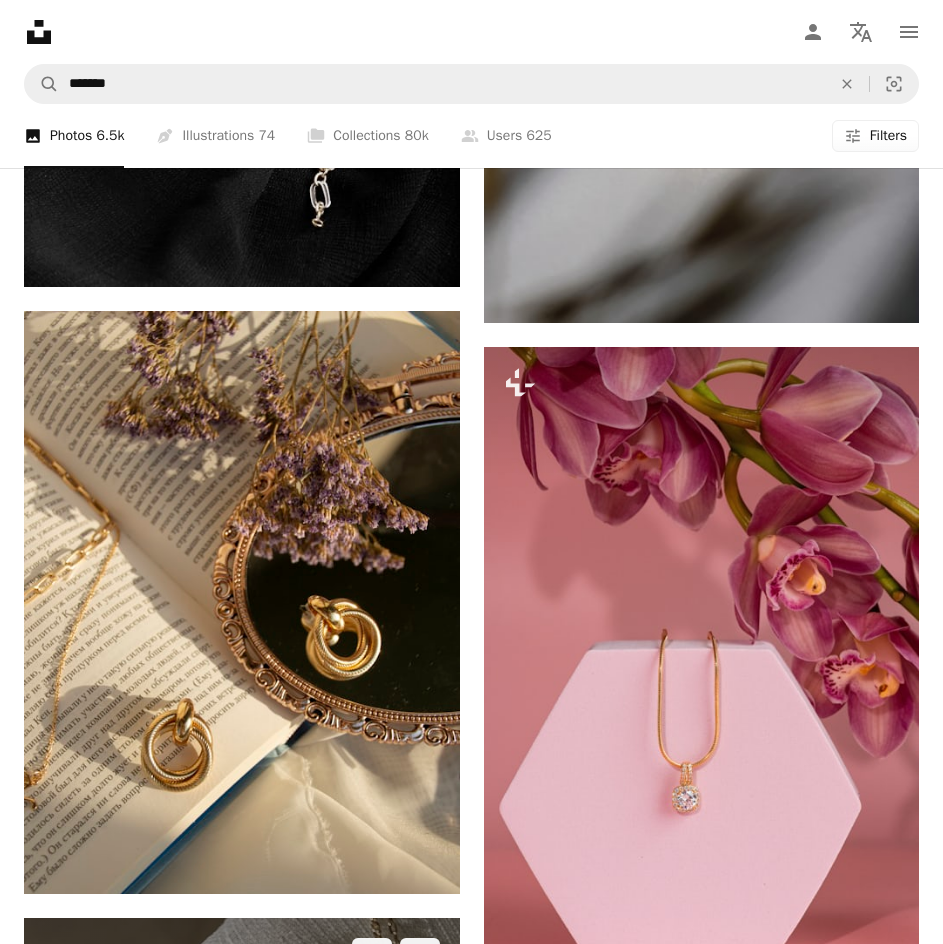 click on "Arrow pointing down" 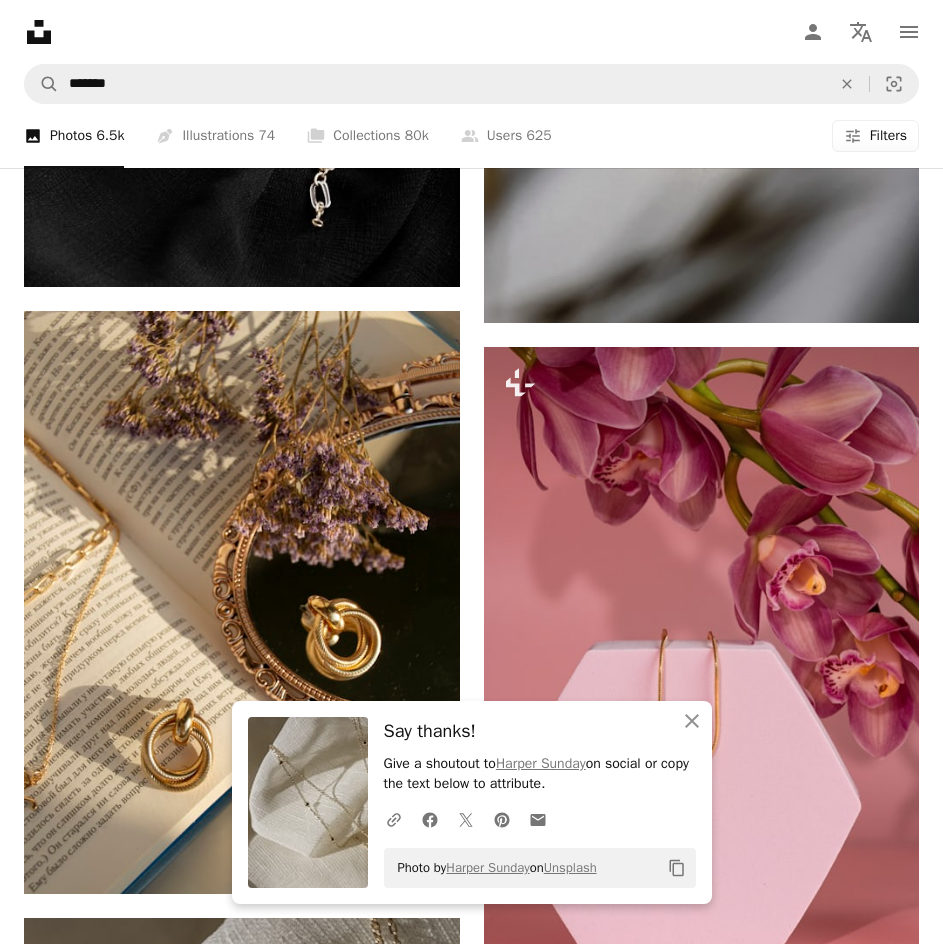 click on "Arrow pointing down" 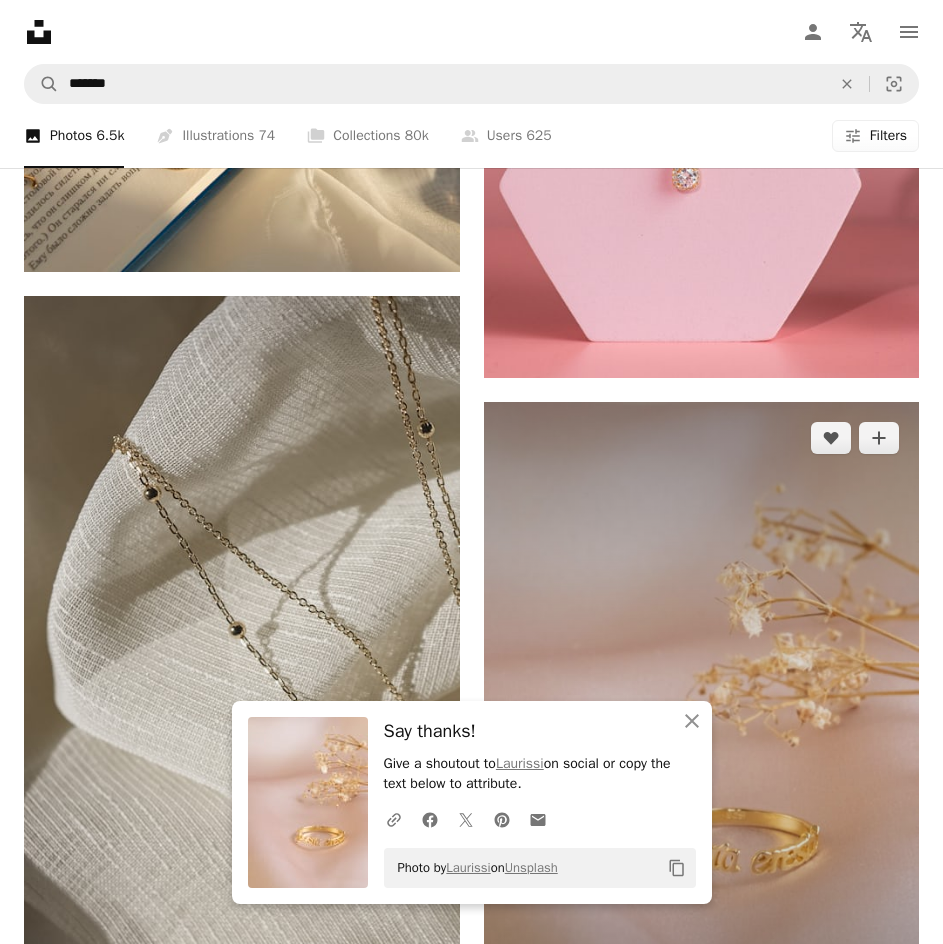 scroll, scrollTop: 12775, scrollLeft: 0, axis: vertical 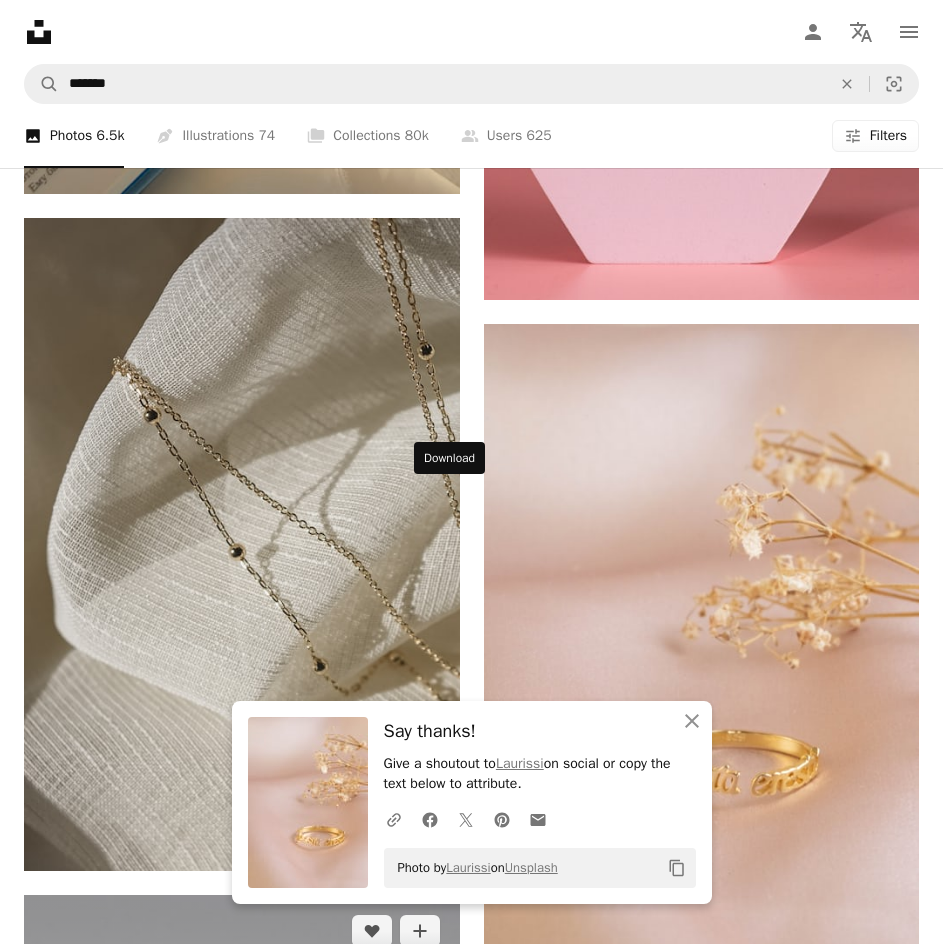 click on "Arrow pointing down" 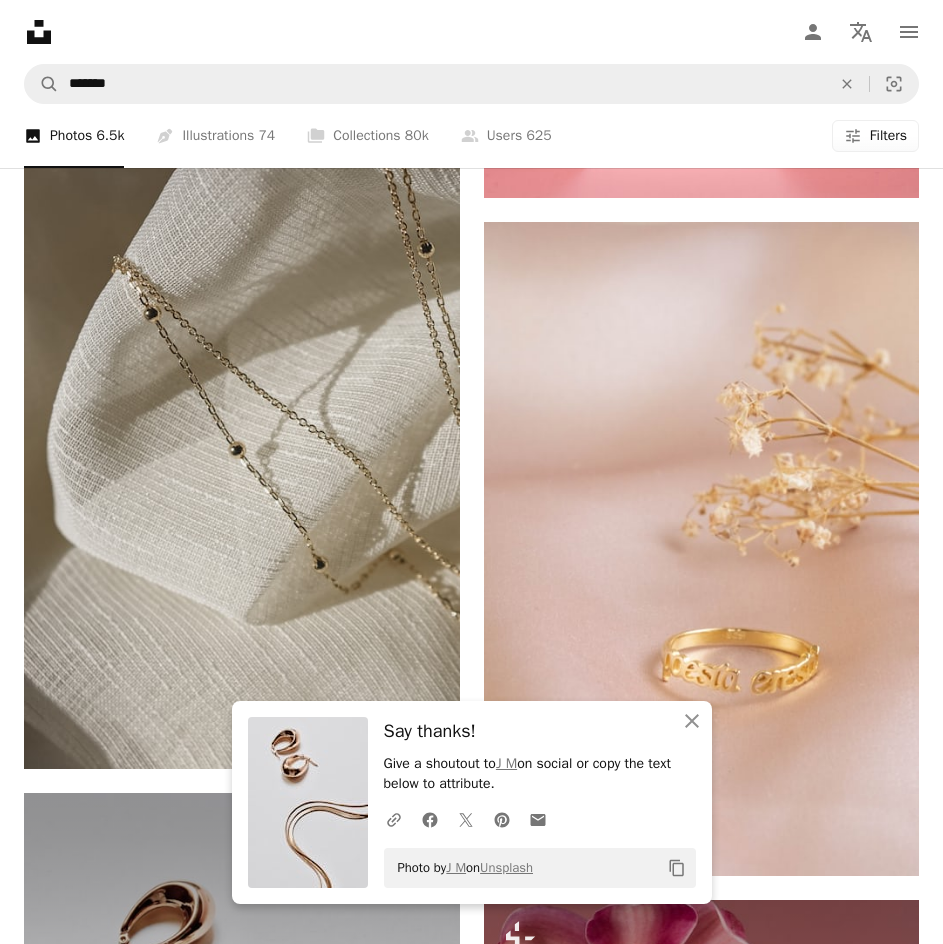 scroll, scrollTop: 13075, scrollLeft: 0, axis: vertical 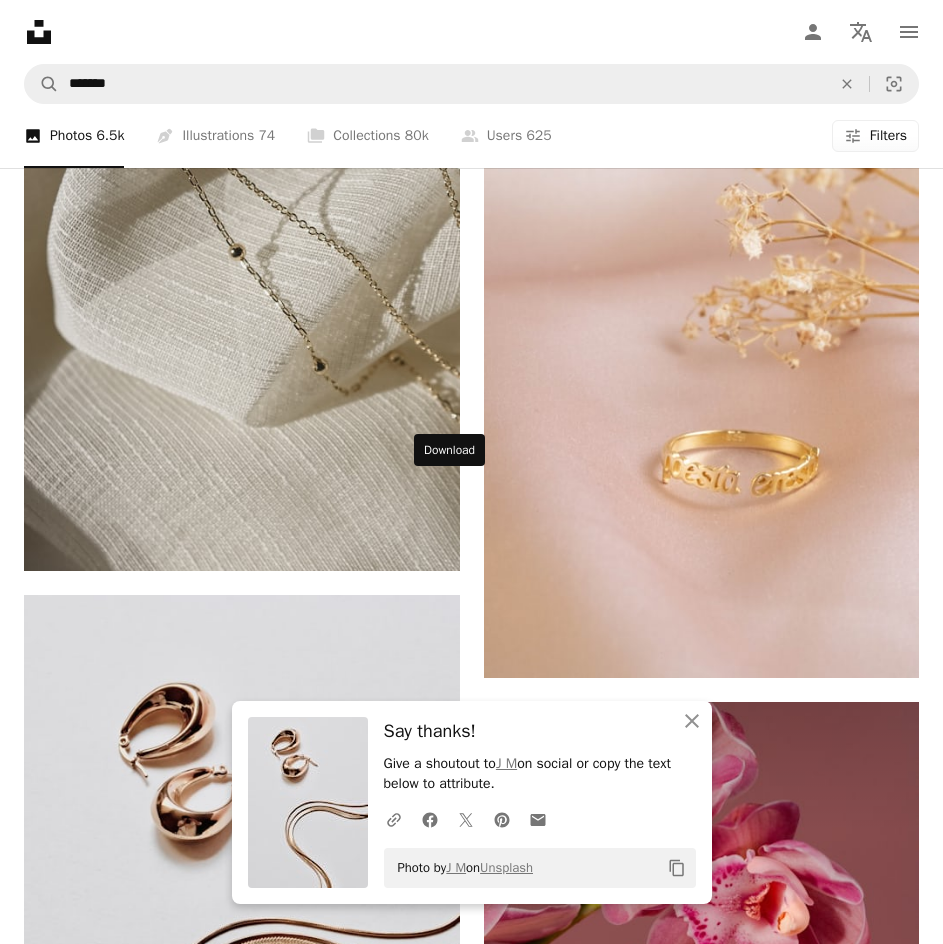 click on "Arrow pointing down" 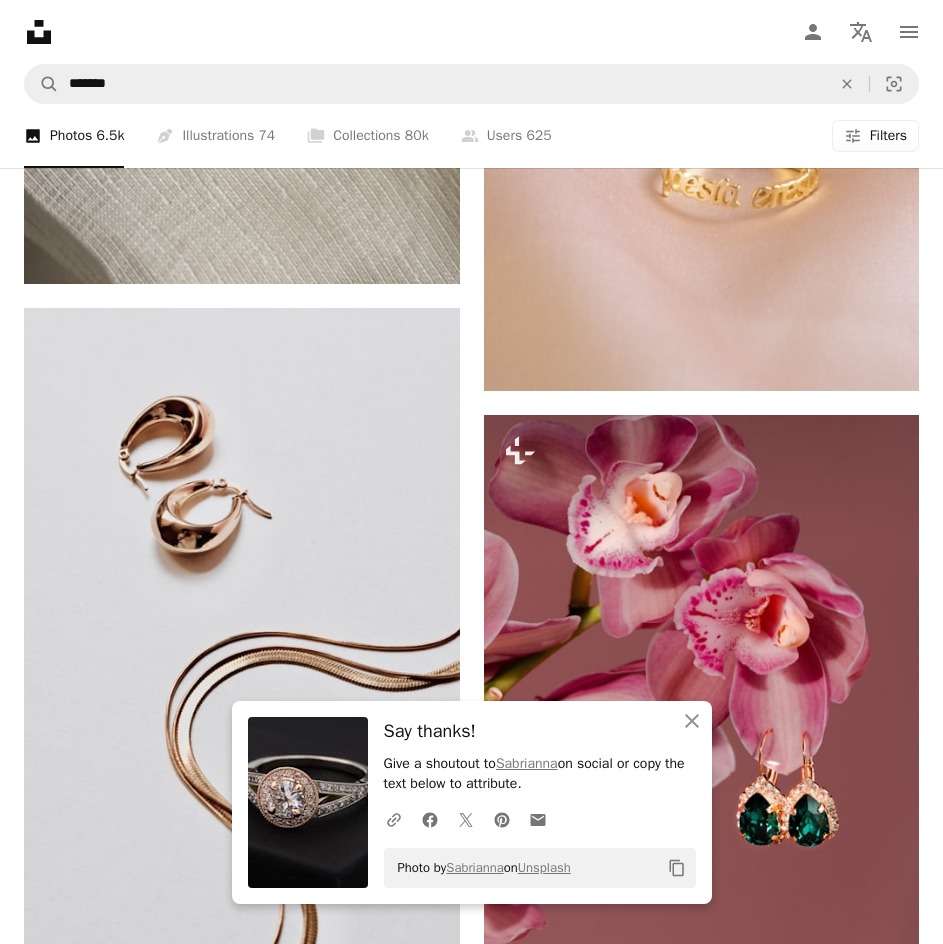 scroll, scrollTop: 13375, scrollLeft: 0, axis: vertical 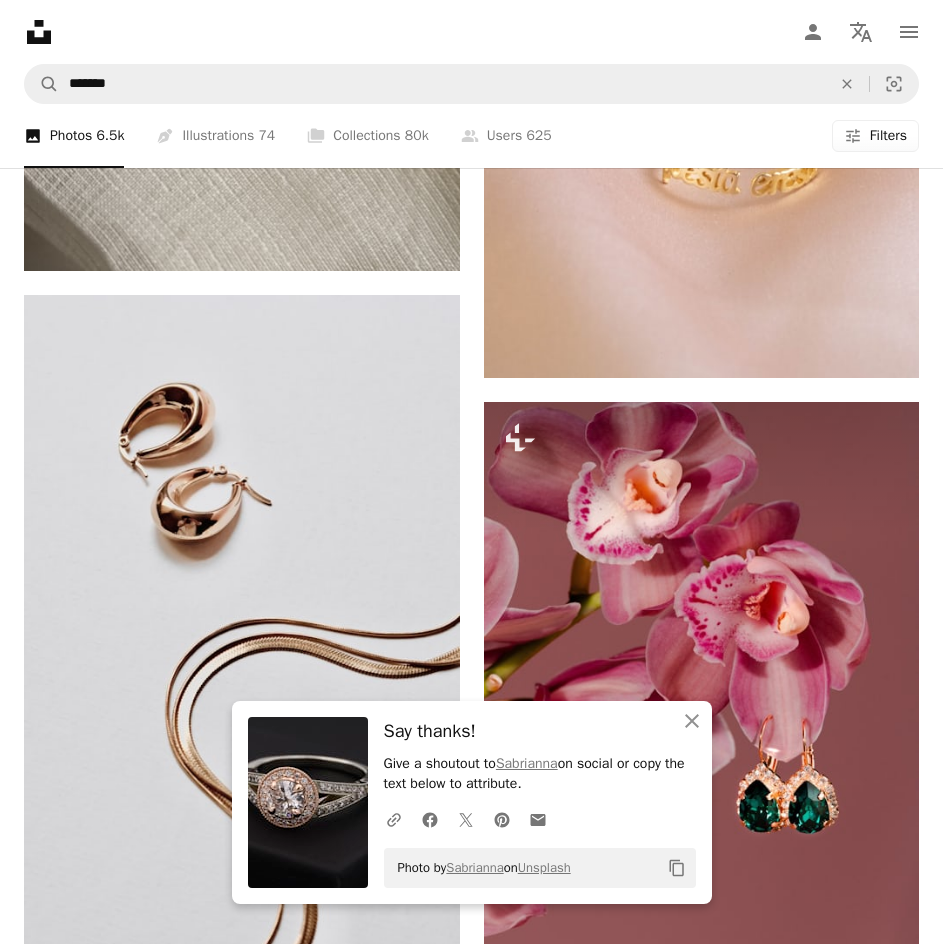 click 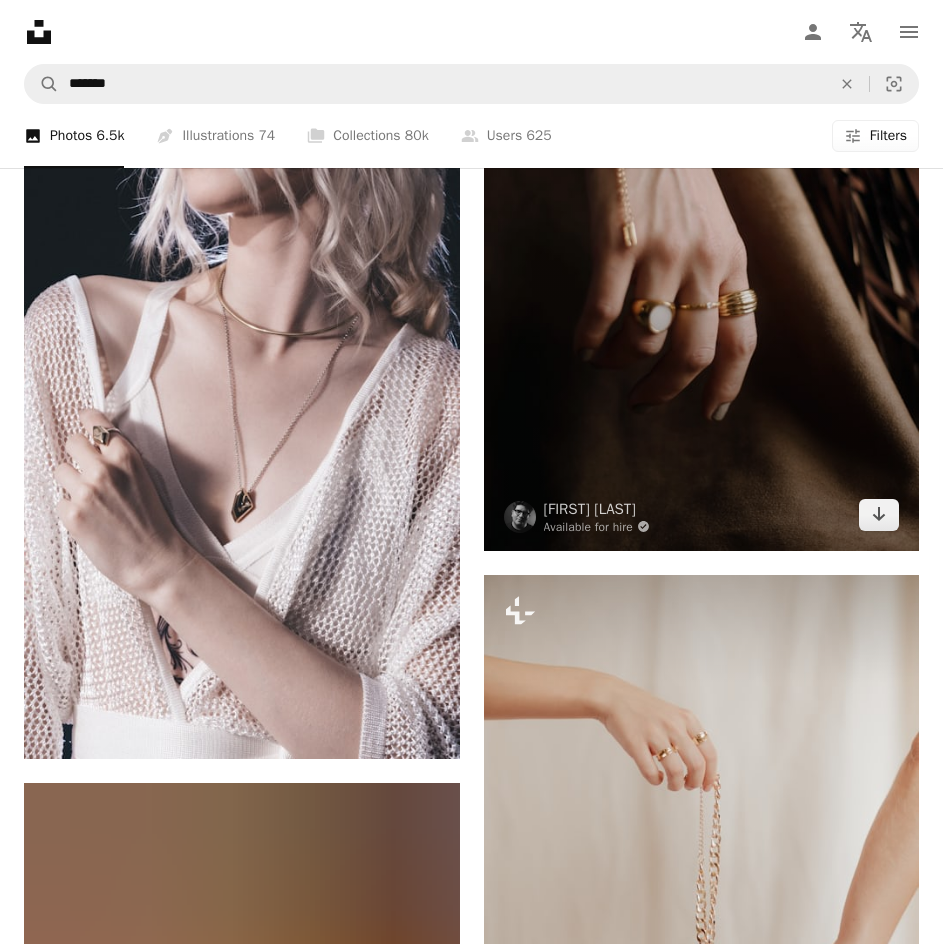 scroll, scrollTop: 14575, scrollLeft: 0, axis: vertical 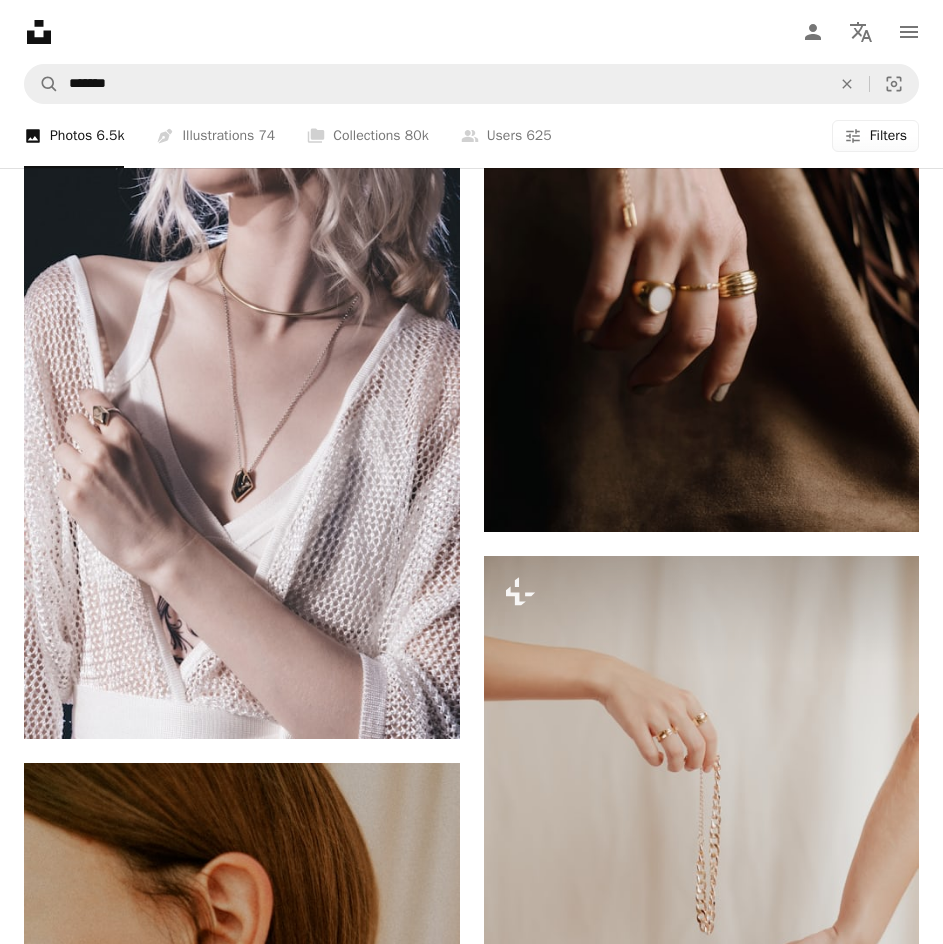 click on "Arrow pointing down" 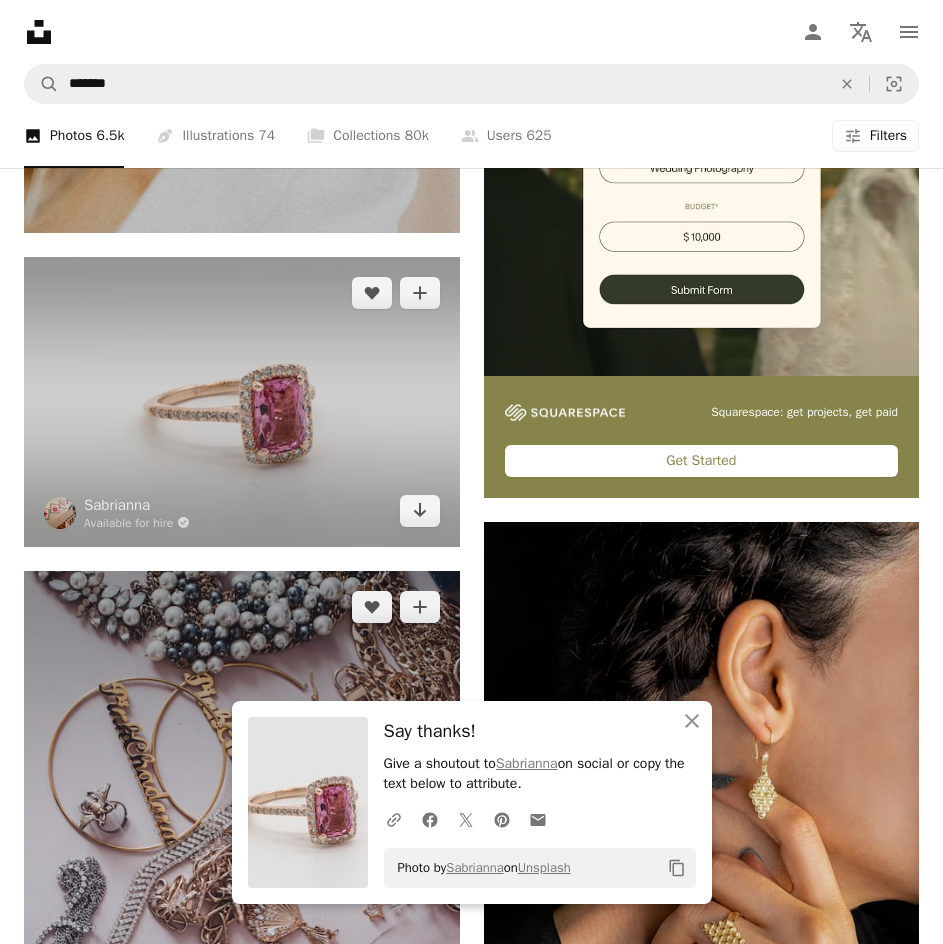 scroll, scrollTop: 15875, scrollLeft: 0, axis: vertical 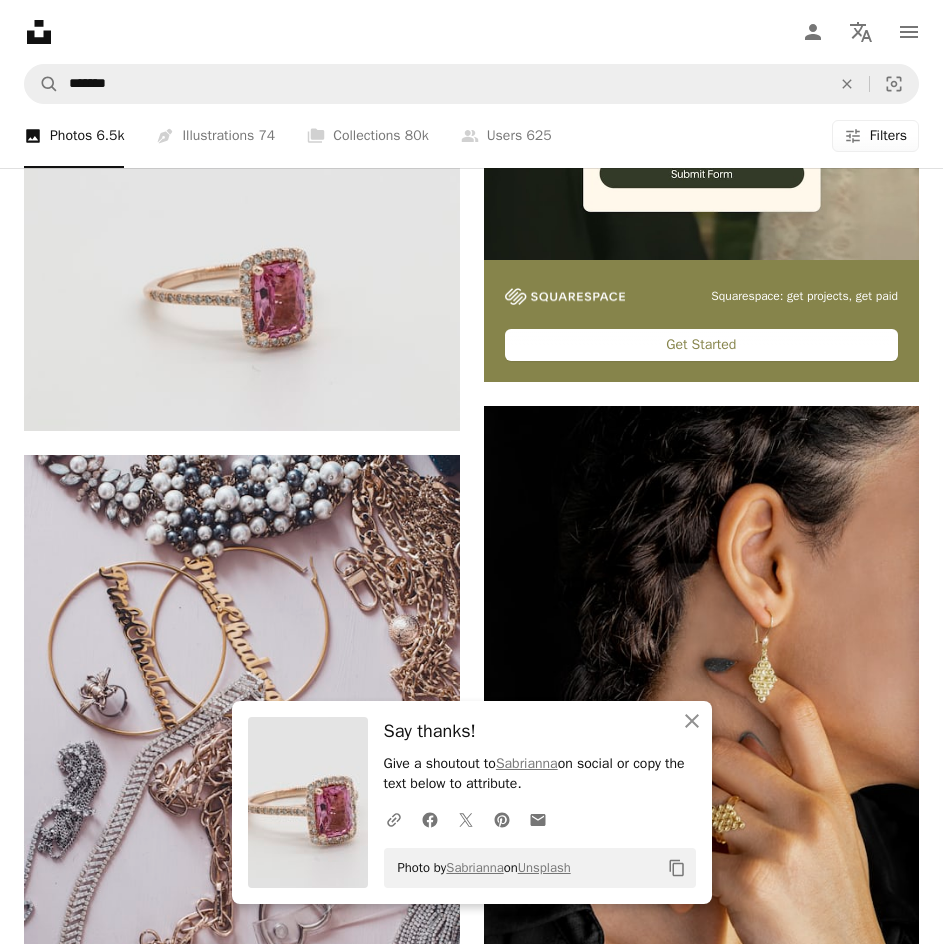 click on "Arrow pointing down" 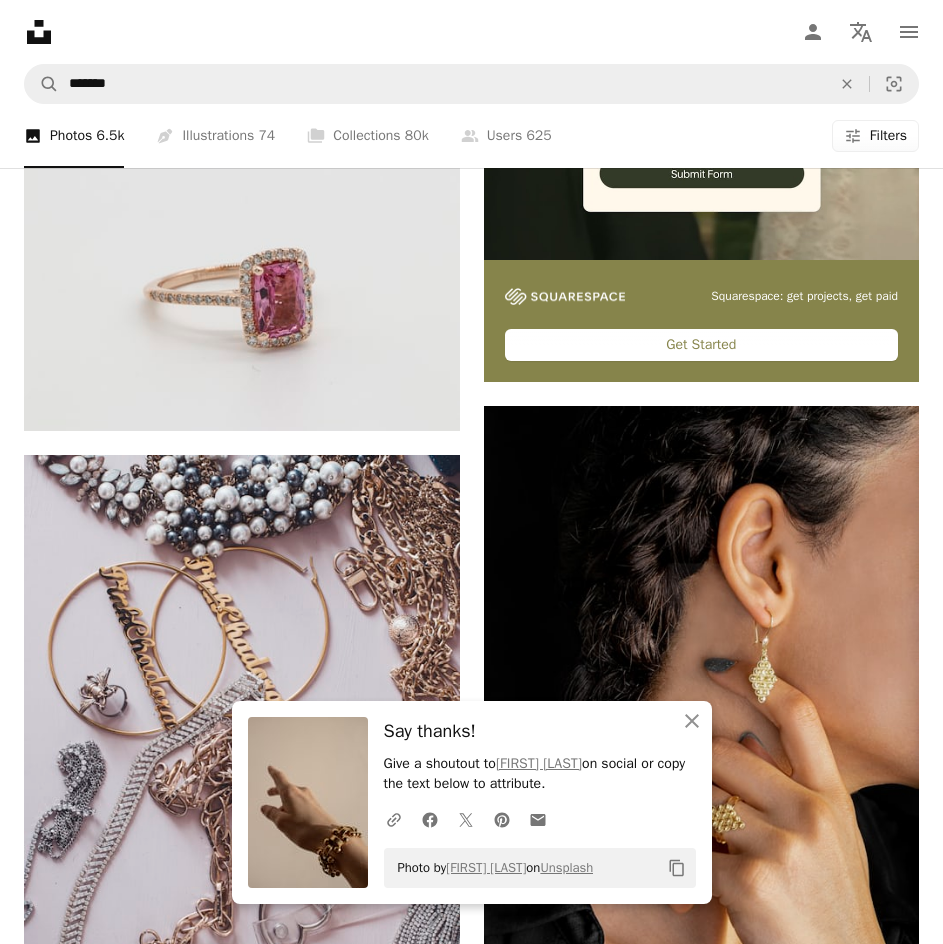 scroll, scrollTop: 16075, scrollLeft: 0, axis: vertical 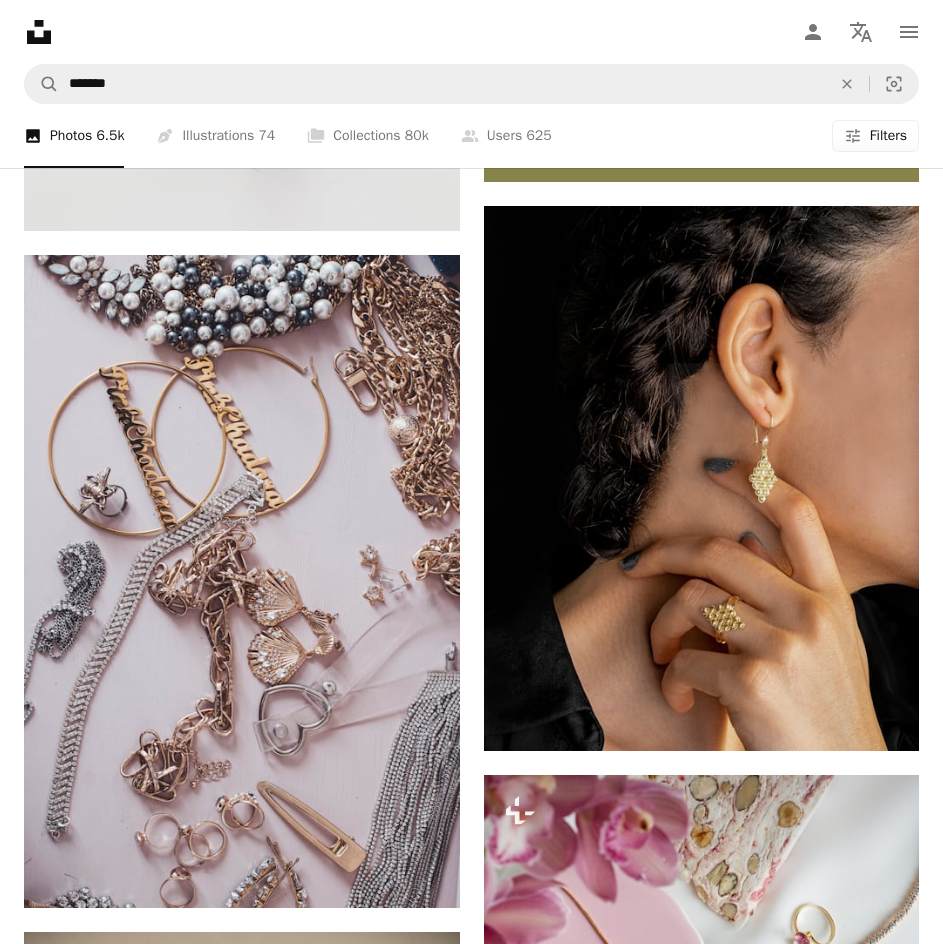 click on "Arrow pointing down" 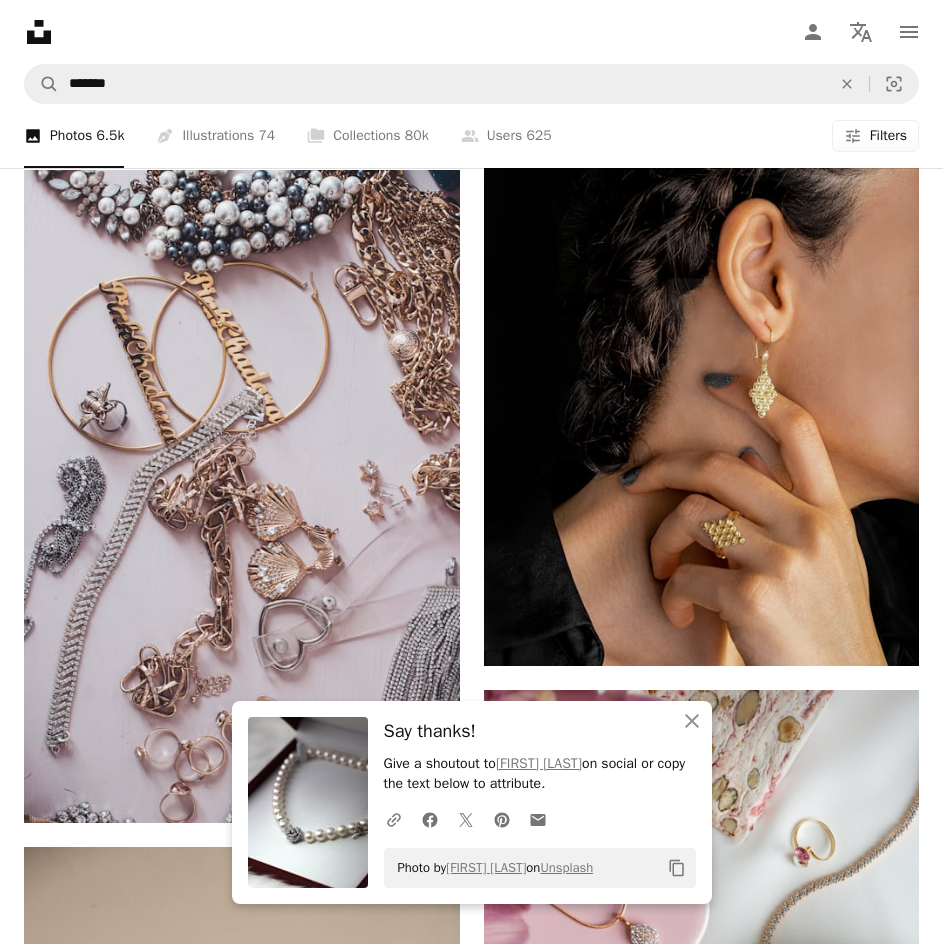 scroll, scrollTop: 16175, scrollLeft: 0, axis: vertical 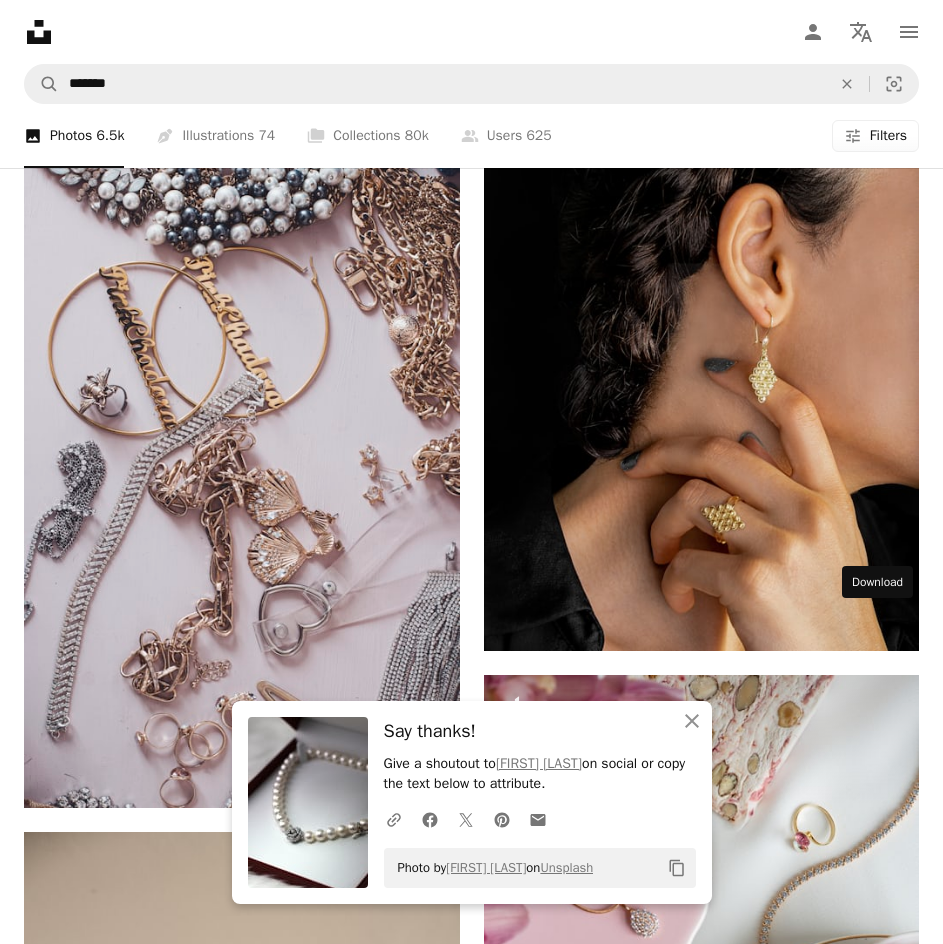 click on "Arrow pointing down" 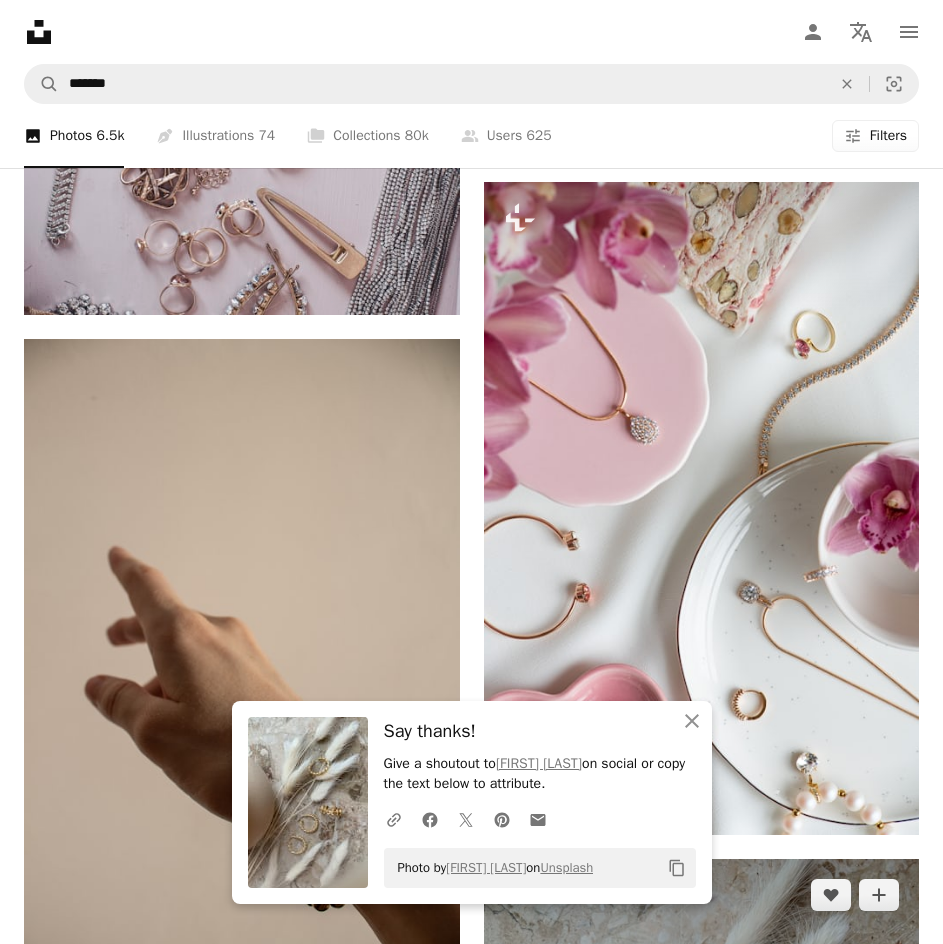 scroll, scrollTop: 16675, scrollLeft: 0, axis: vertical 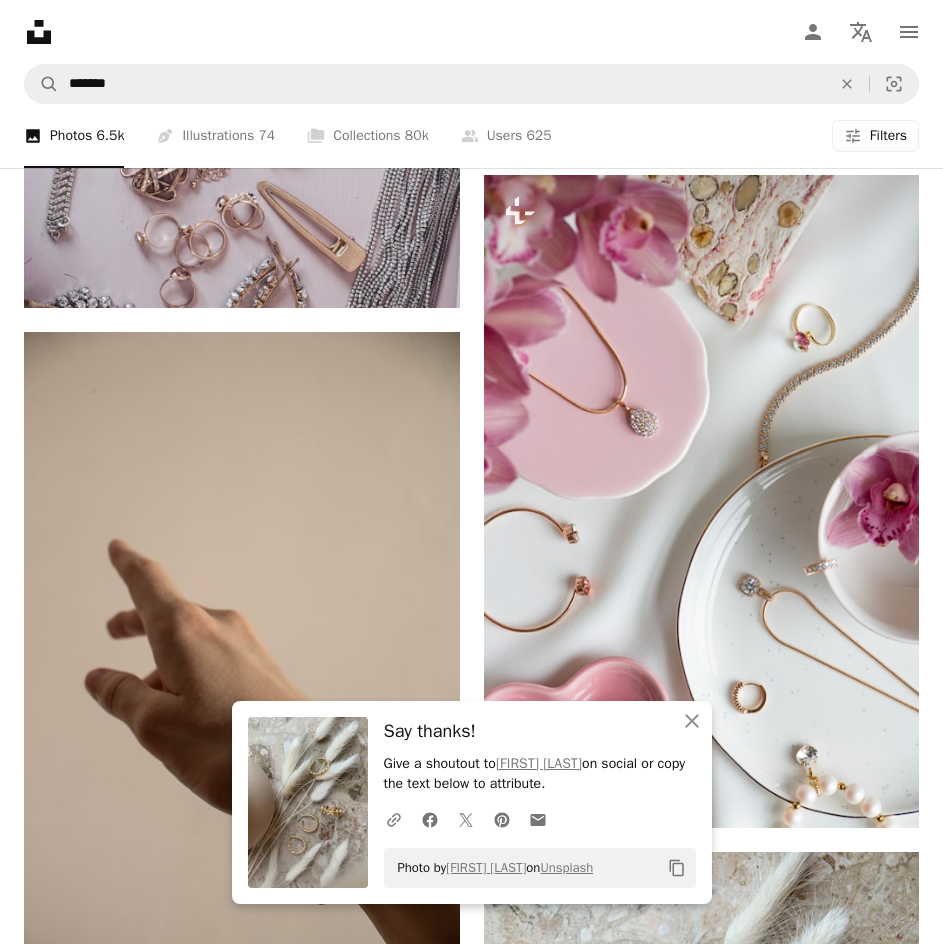 click on "Arrow pointing down" at bounding box center (420, 1940) 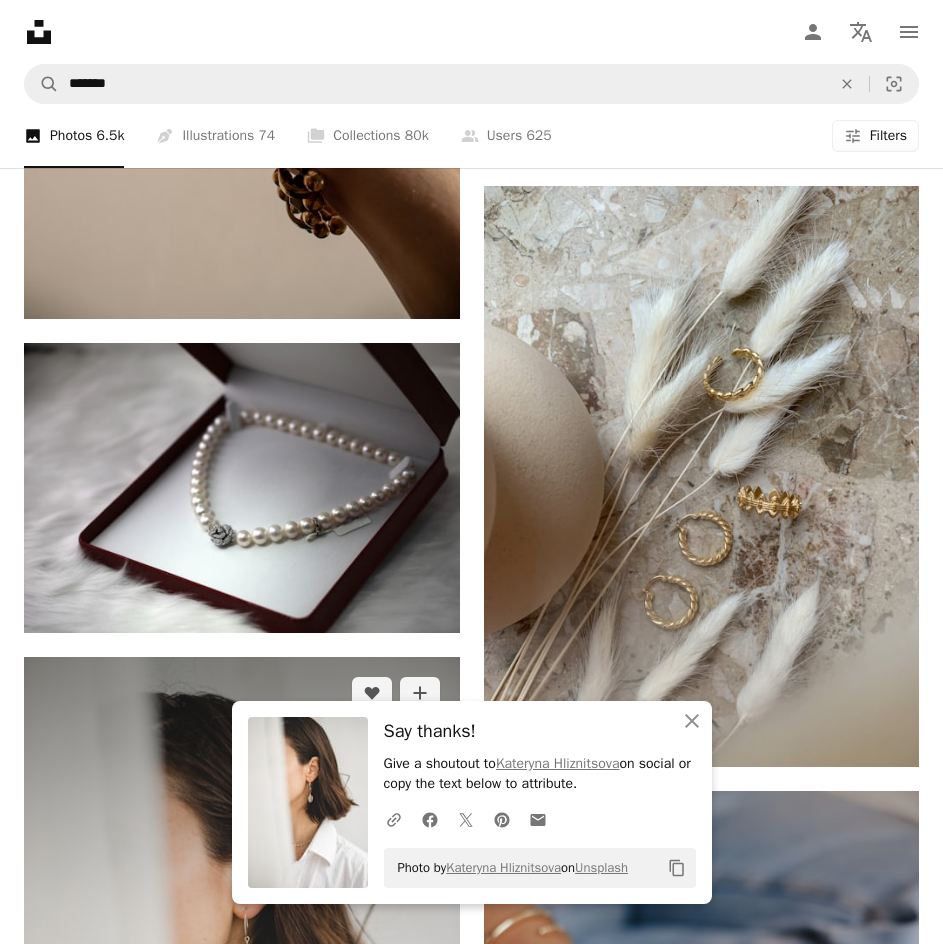 scroll, scrollTop: 17375, scrollLeft: 0, axis: vertical 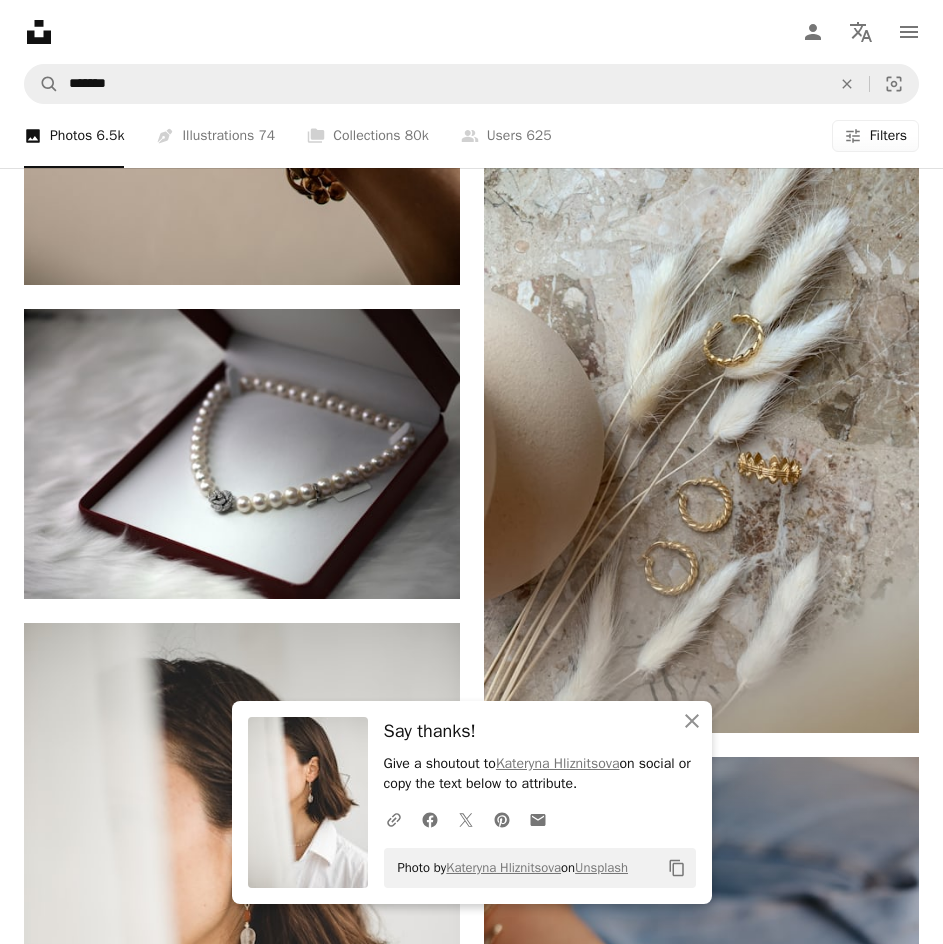 click 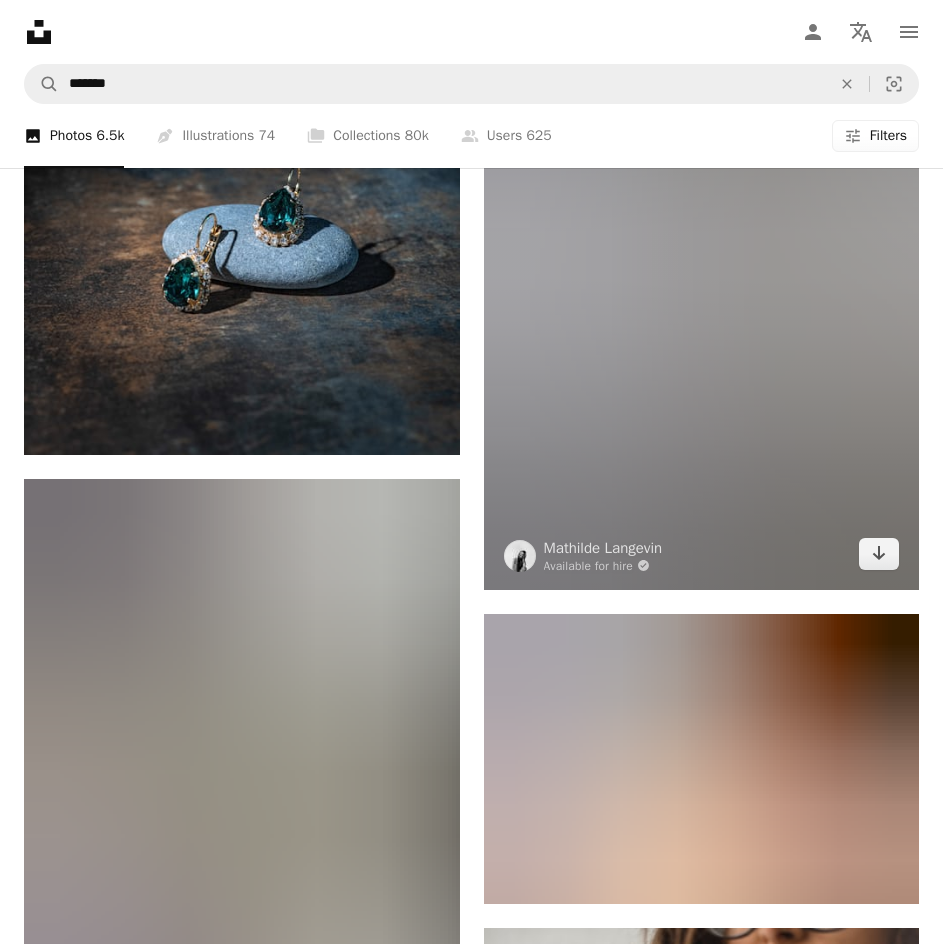 scroll, scrollTop: 18875, scrollLeft: 0, axis: vertical 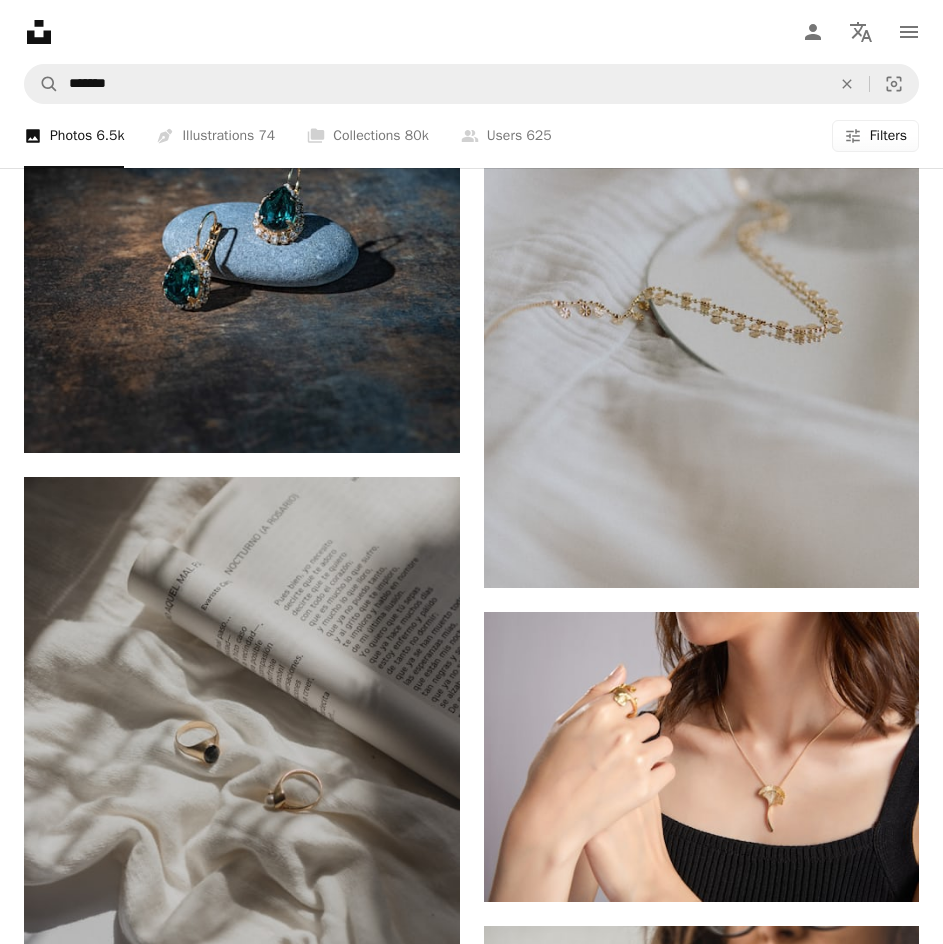 click 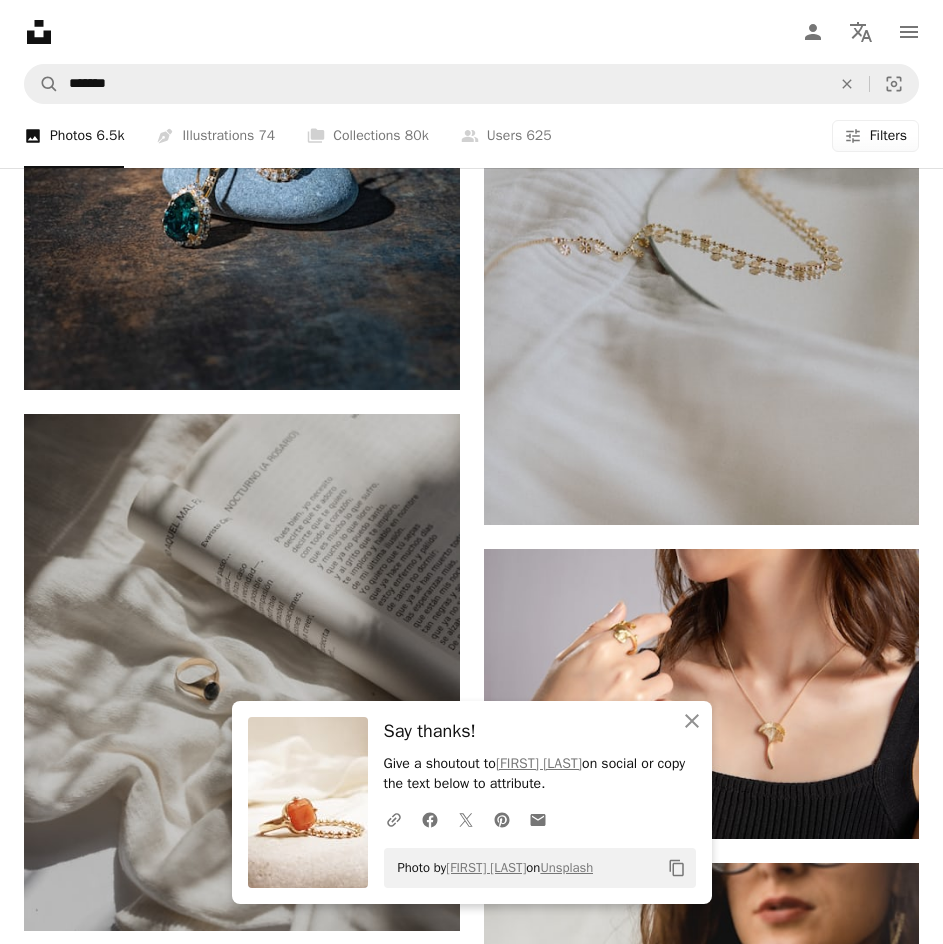 scroll, scrollTop: 18875, scrollLeft: 0, axis: vertical 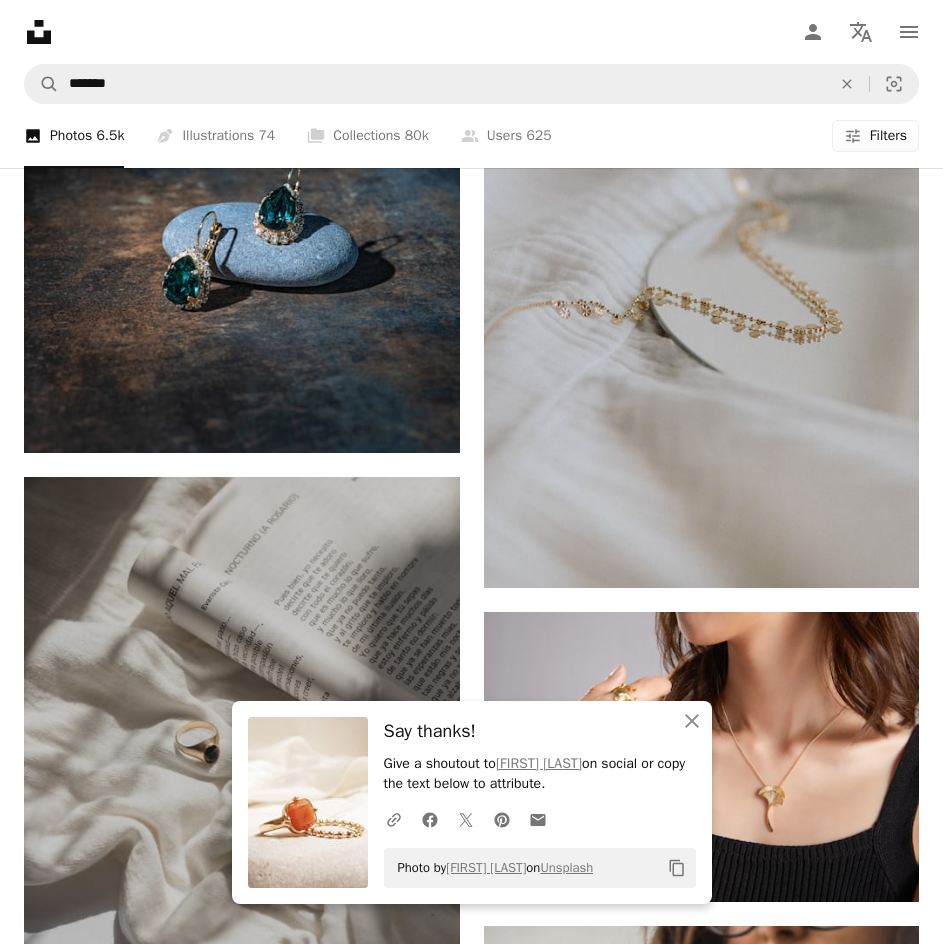 click on "Arrow pointing down" at bounding box center (879, 1999) 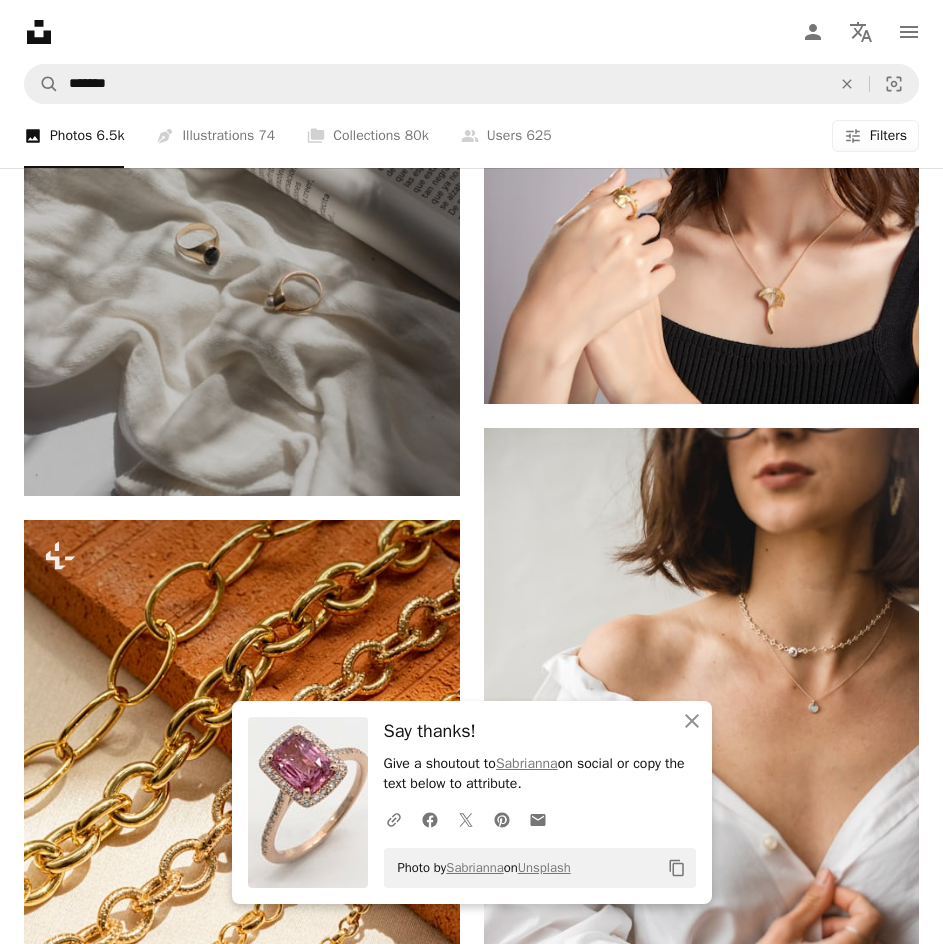 scroll, scrollTop: 19375, scrollLeft: 0, axis: vertical 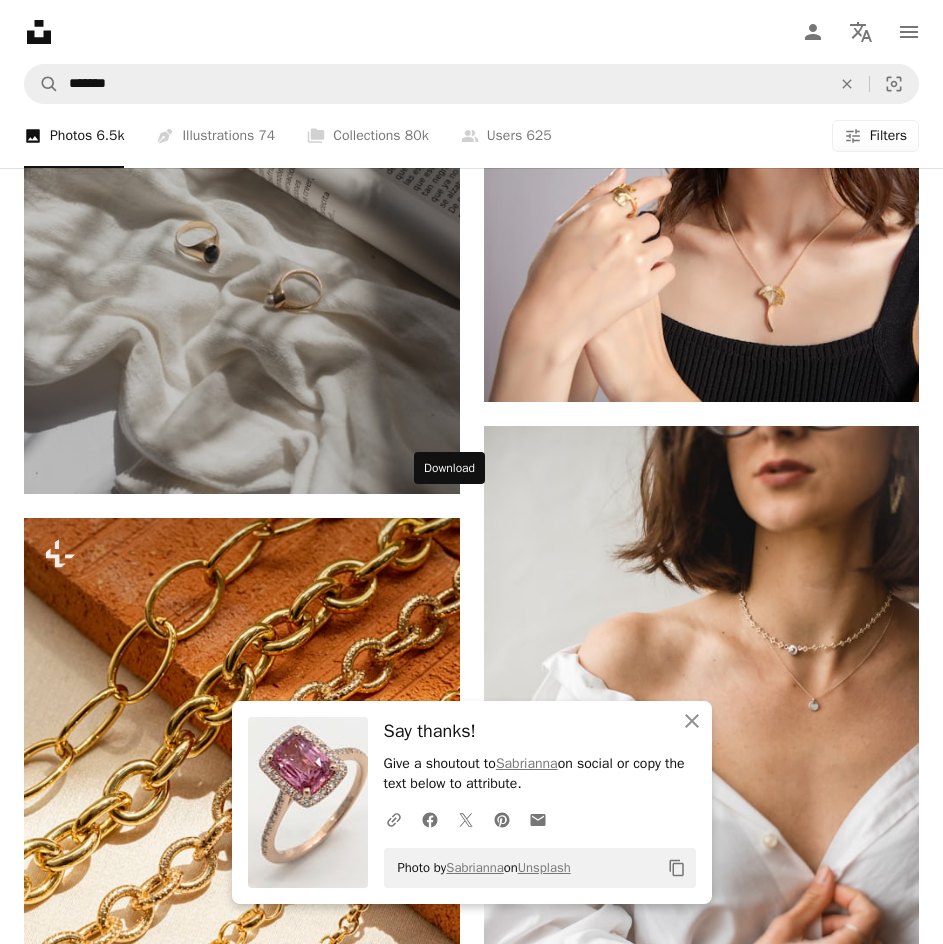 click on "Arrow pointing down" at bounding box center (420, 2023) 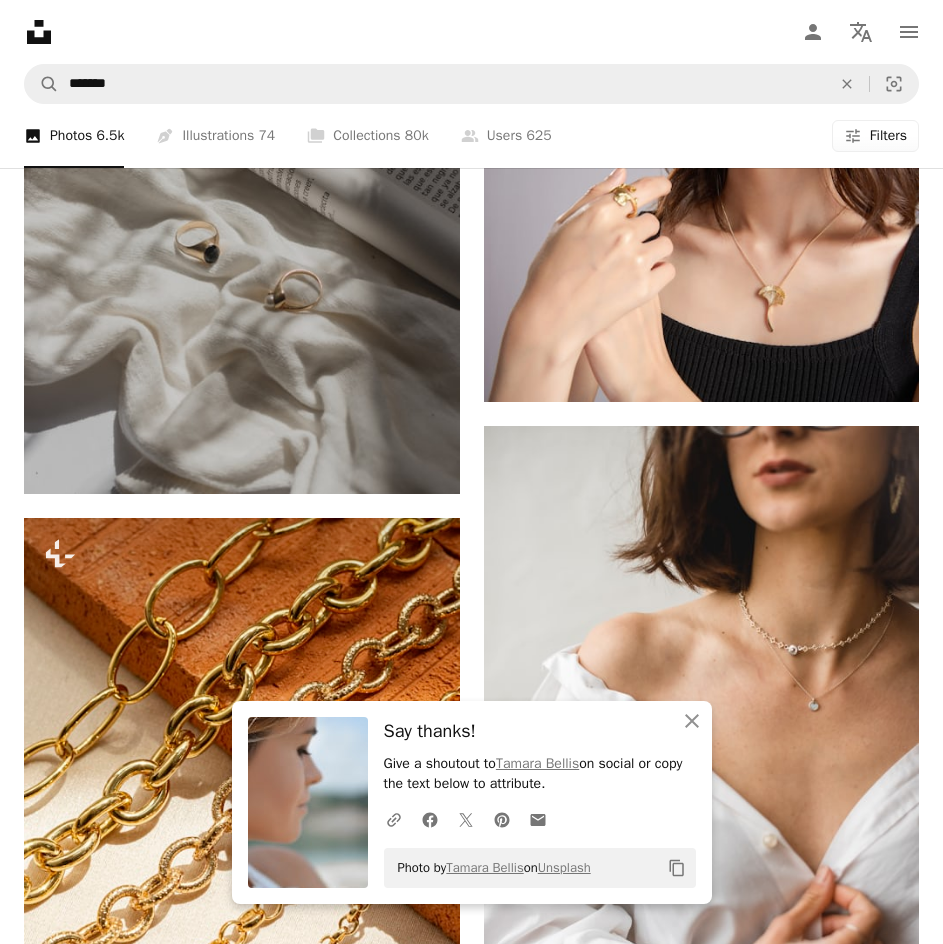 click 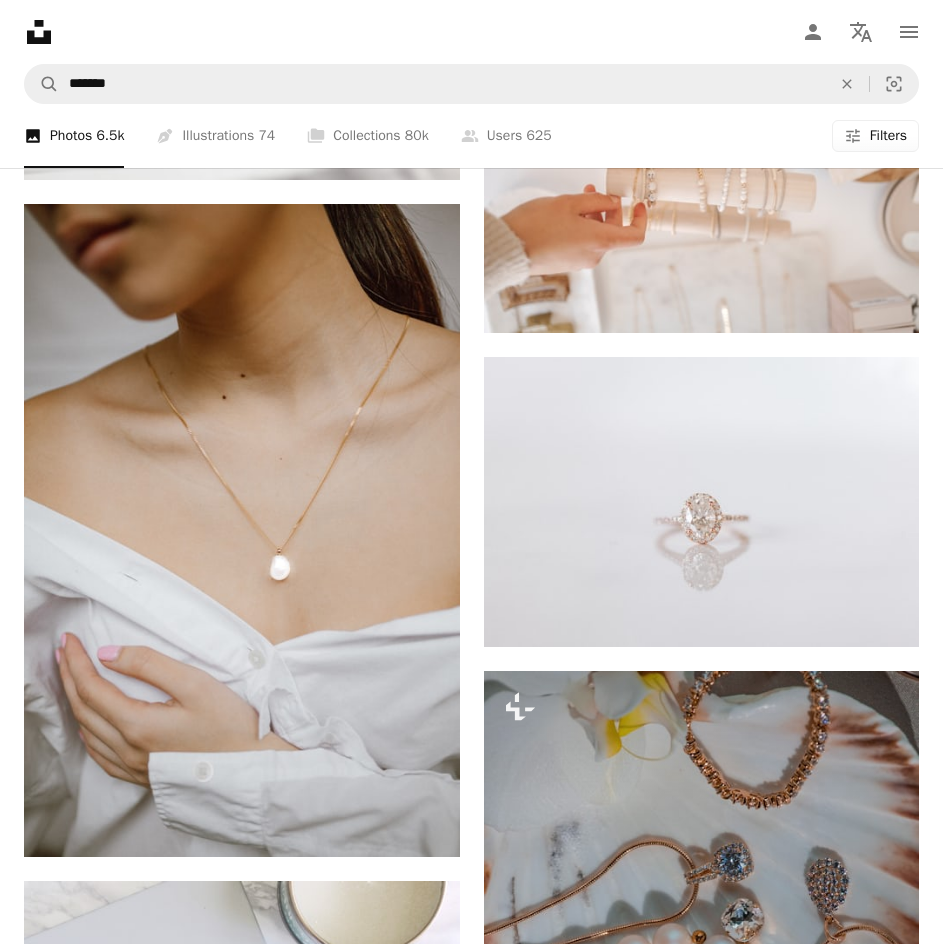scroll, scrollTop: 21575, scrollLeft: 0, axis: vertical 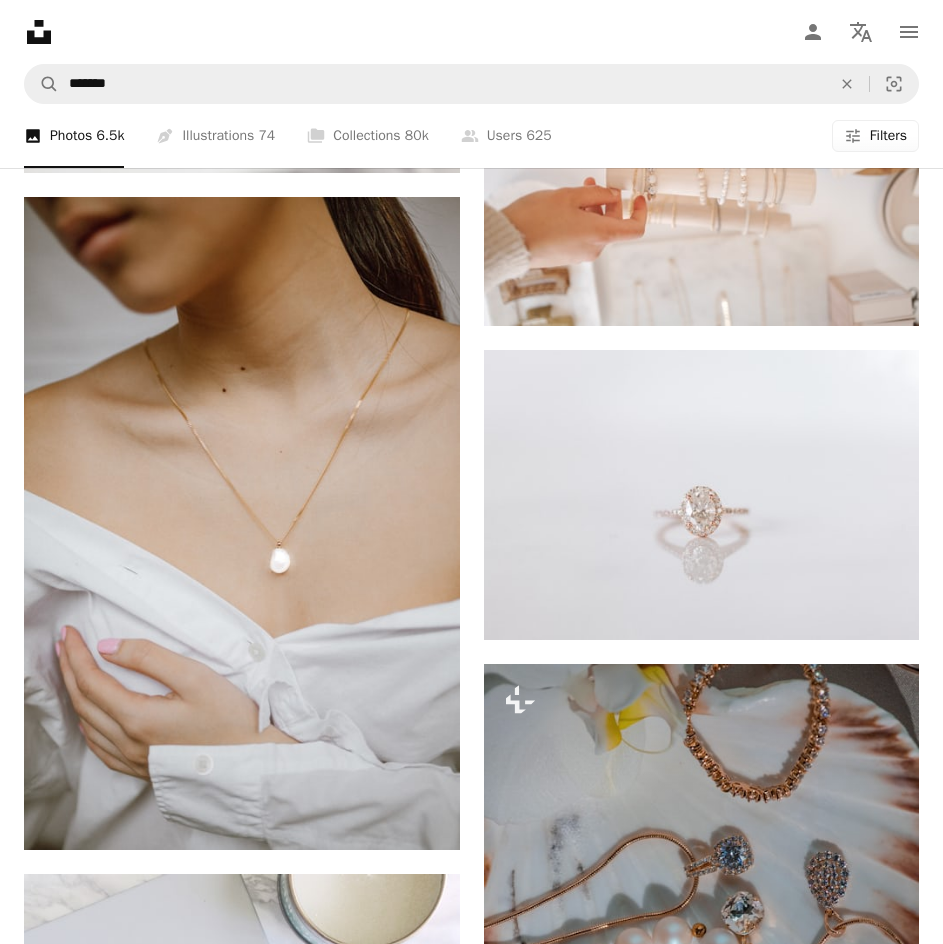 click on "Arrow pointing down" 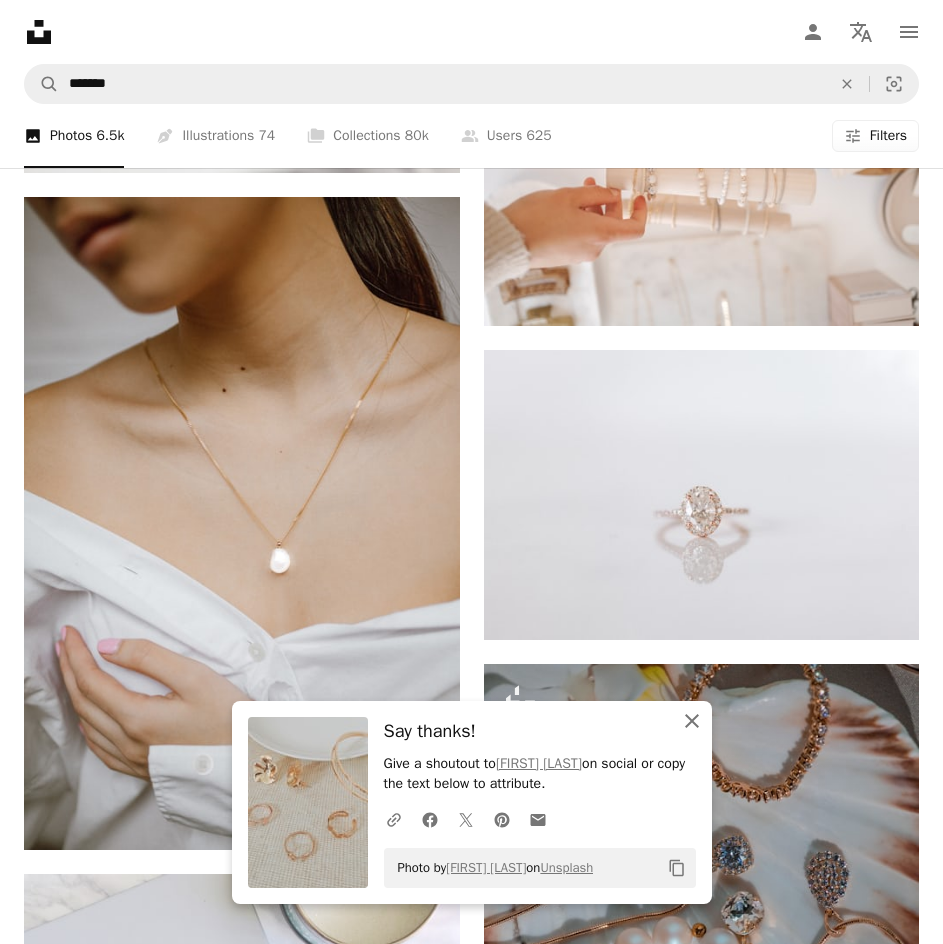 click on "An X shape" 